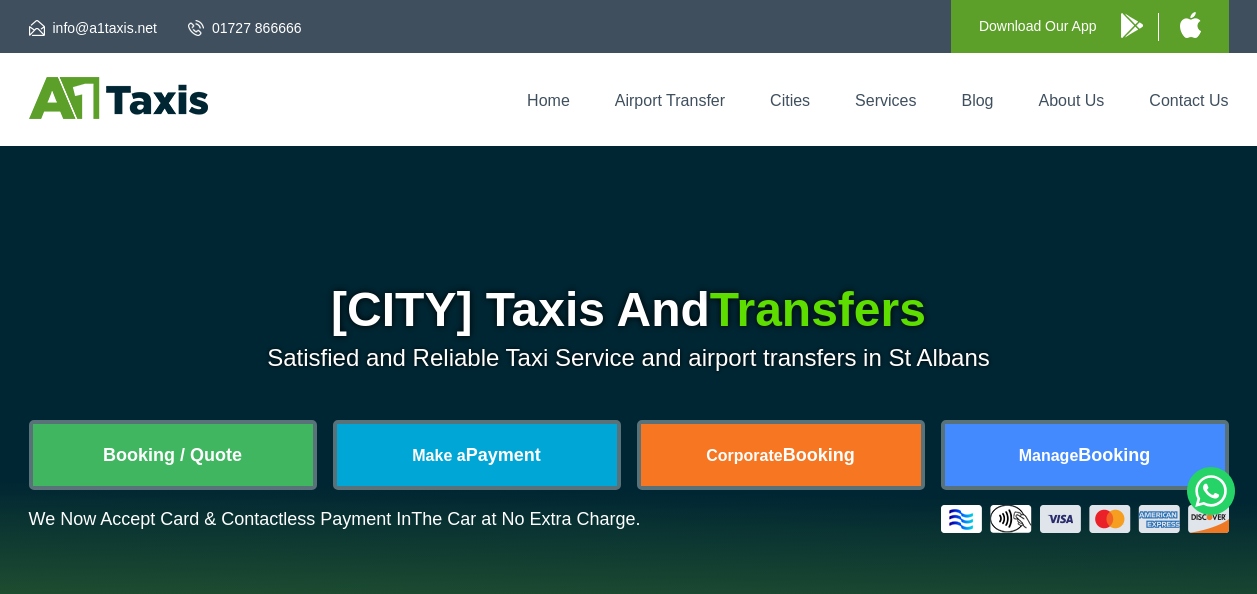 scroll, scrollTop: 0, scrollLeft: 0, axis: both 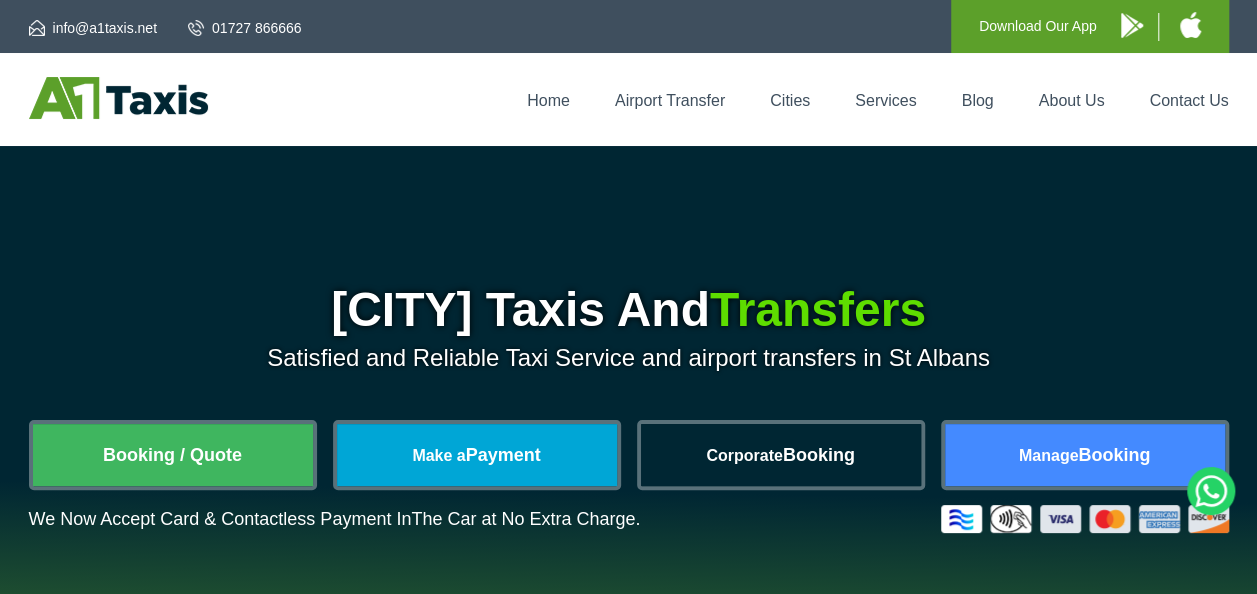 drag, startPoint x: 209, startPoint y: 468, endPoint x: 697, endPoint y: 475, distance: 488.0502 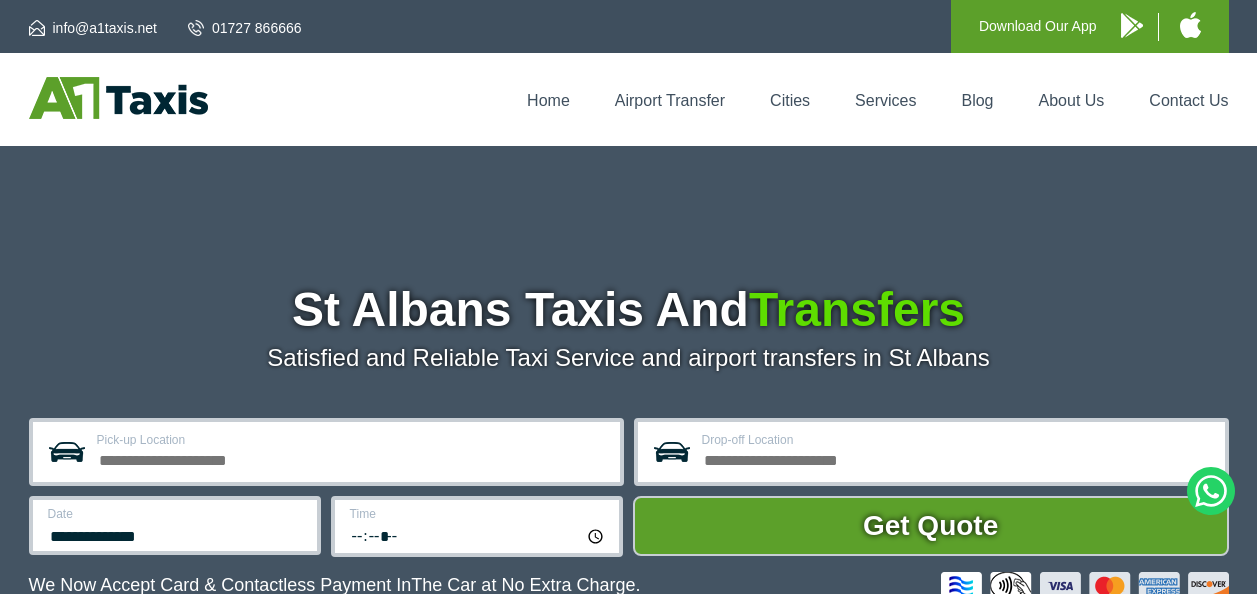 scroll, scrollTop: 0, scrollLeft: 0, axis: both 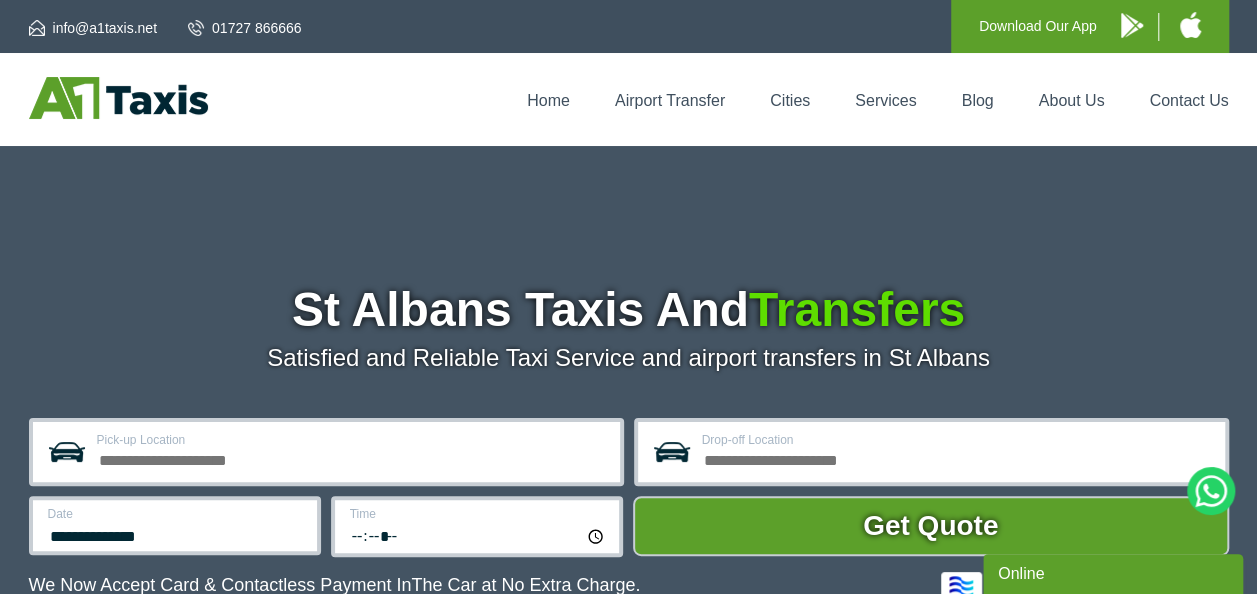 click on "Transfers" at bounding box center [857, 309] 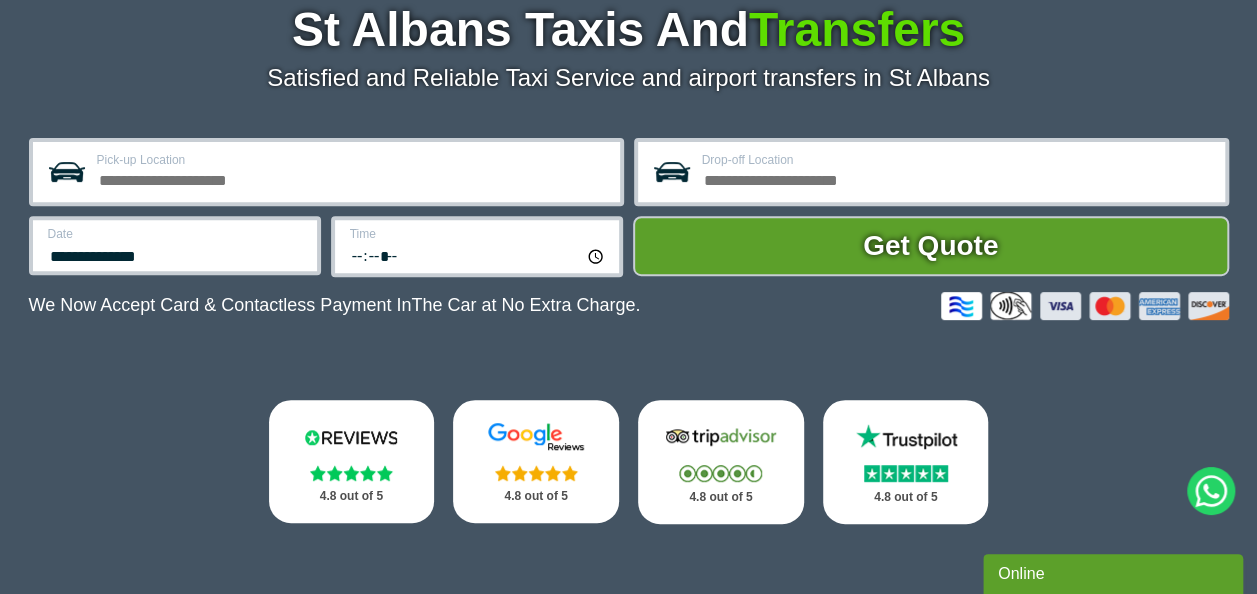 scroll, scrollTop: 320, scrollLeft: 0, axis: vertical 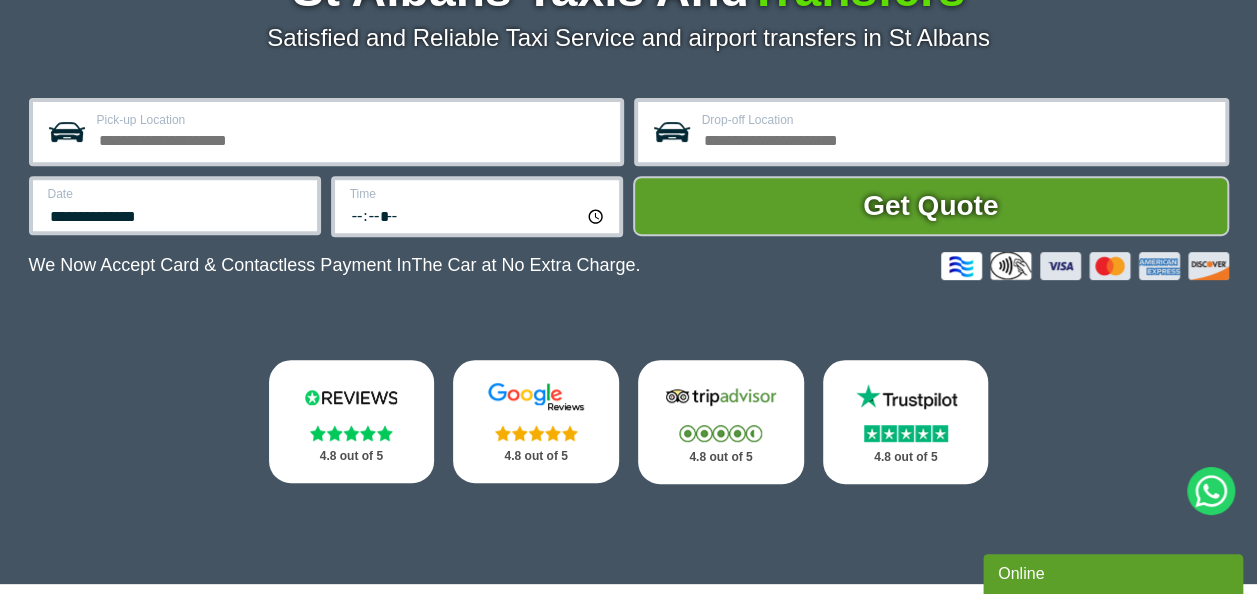 click on "Pick-up Location" at bounding box center (352, 138) 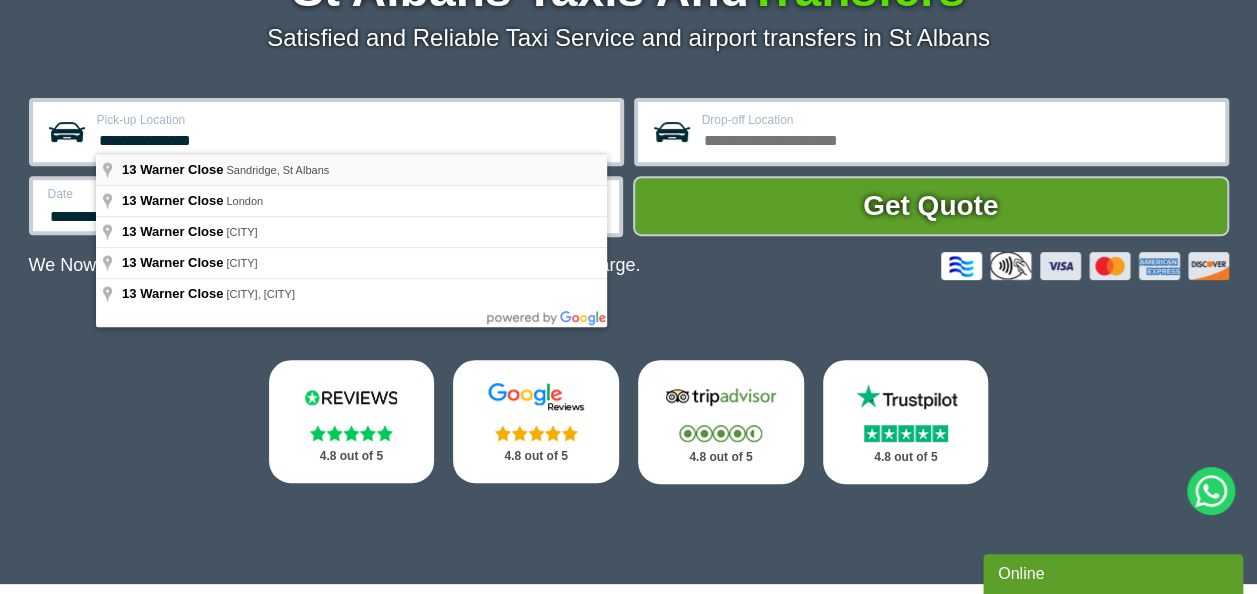 type on "**********" 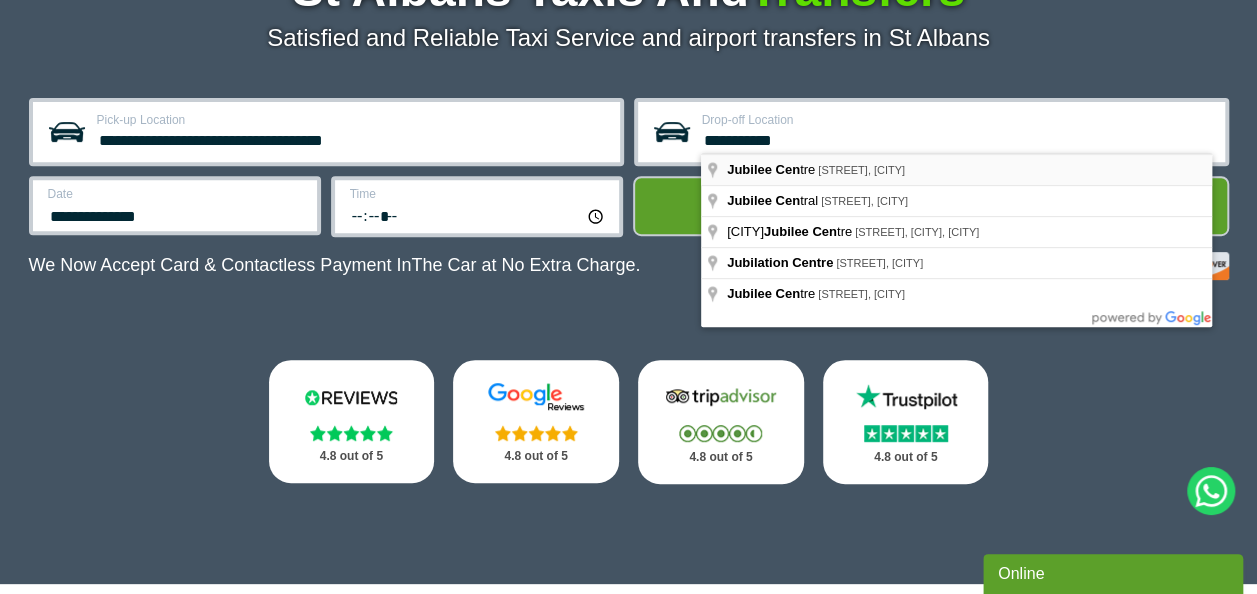 type on "**********" 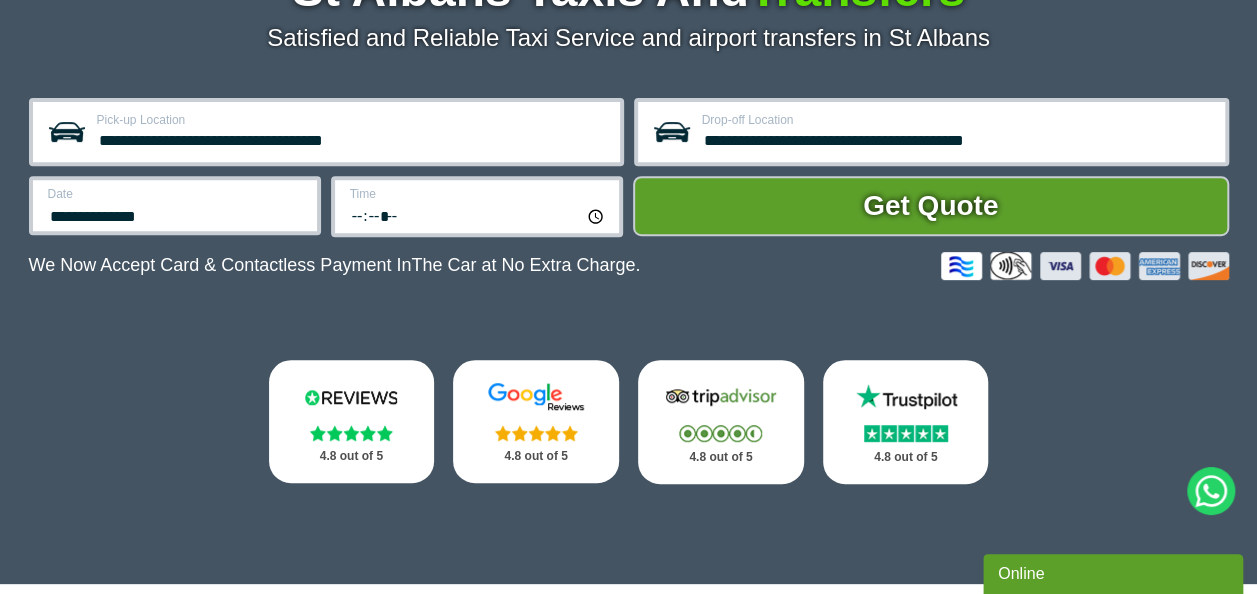 click on "**********" at bounding box center (176, 214) 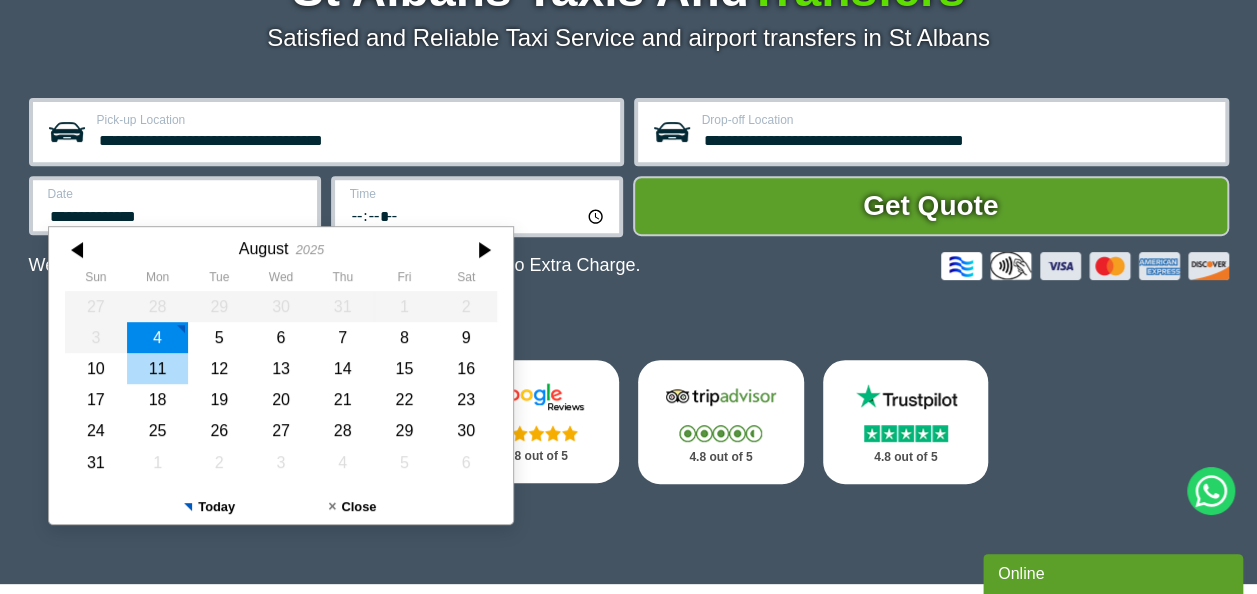 click on "11" at bounding box center (157, 368) 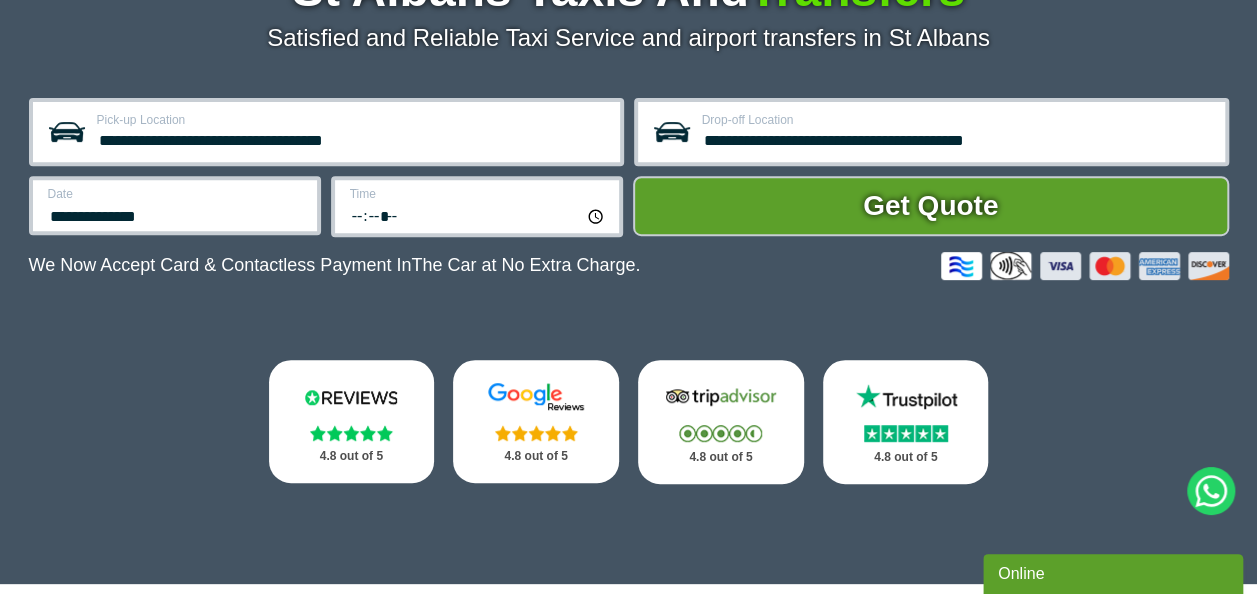 click on "*****" at bounding box center (478, 215) 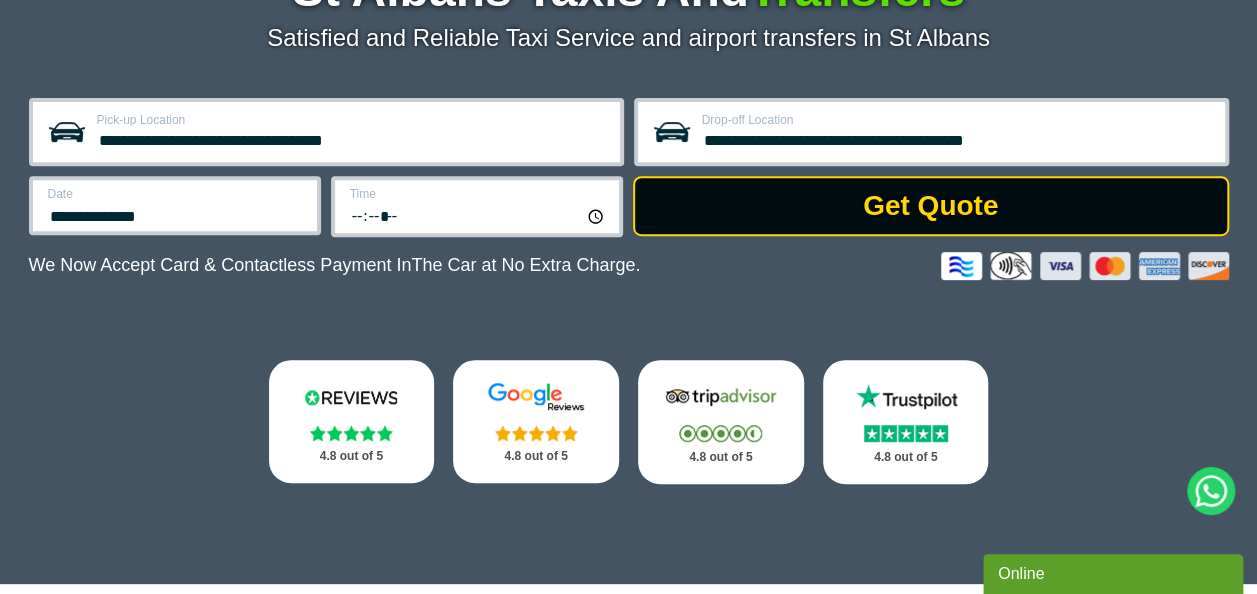 click on "Get Quote" at bounding box center (931, 206) 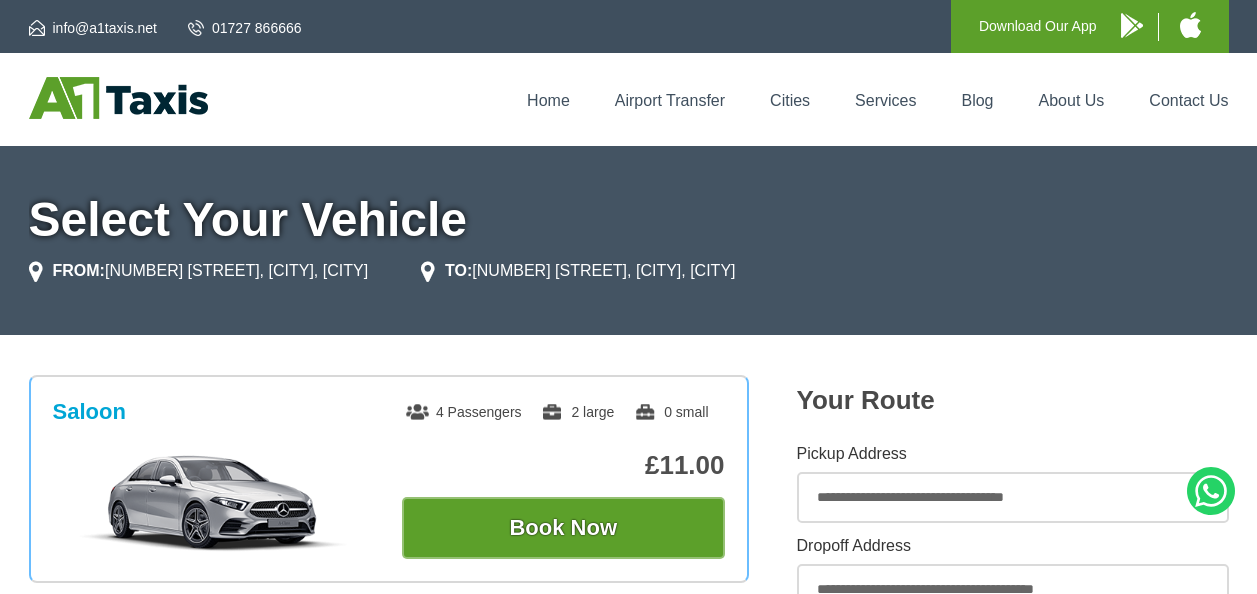 scroll, scrollTop: 0, scrollLeft: 0, axis: both 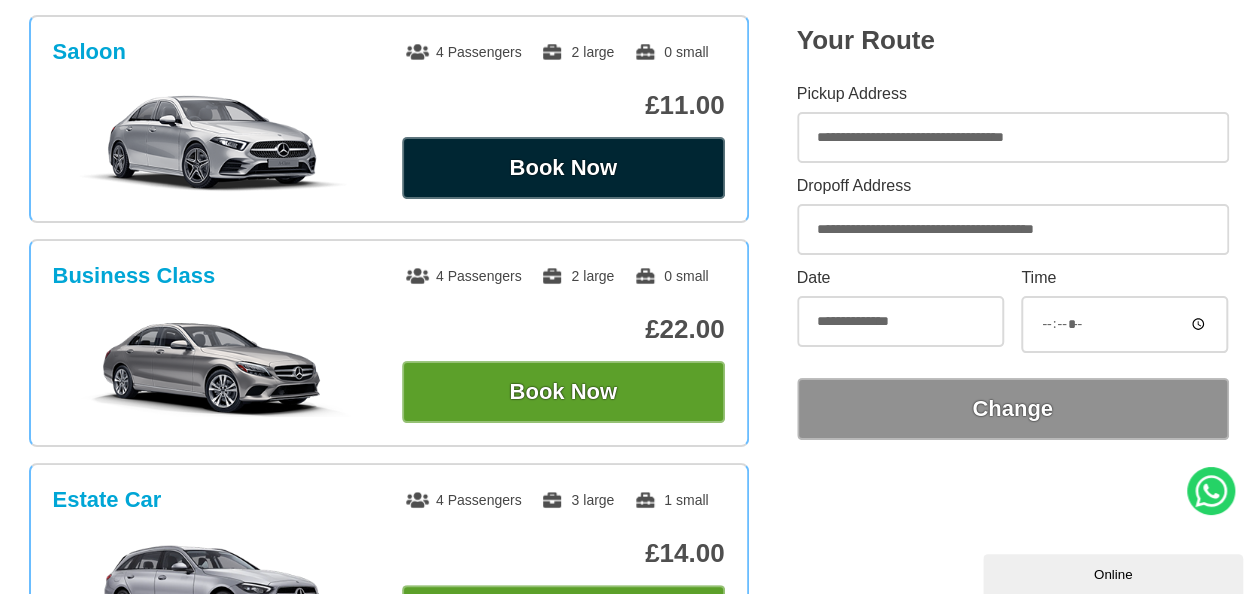 click on "Book Now" at bounding box center [563, 168] 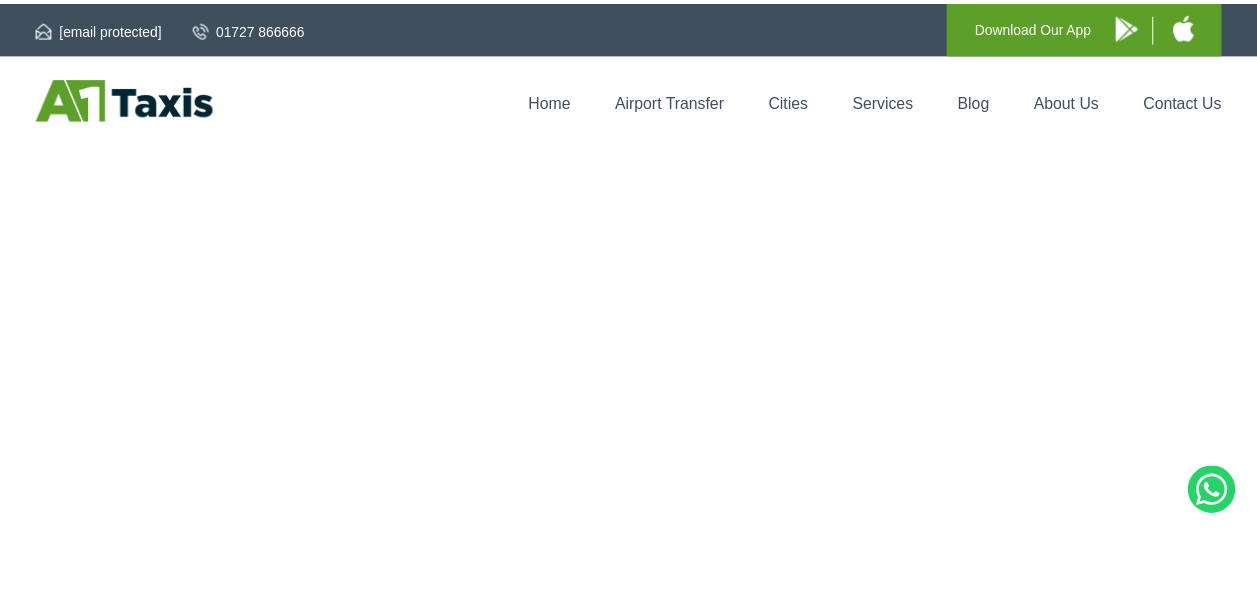 scroll, scrollTop: 0, scrollLeft: 0, axis: both 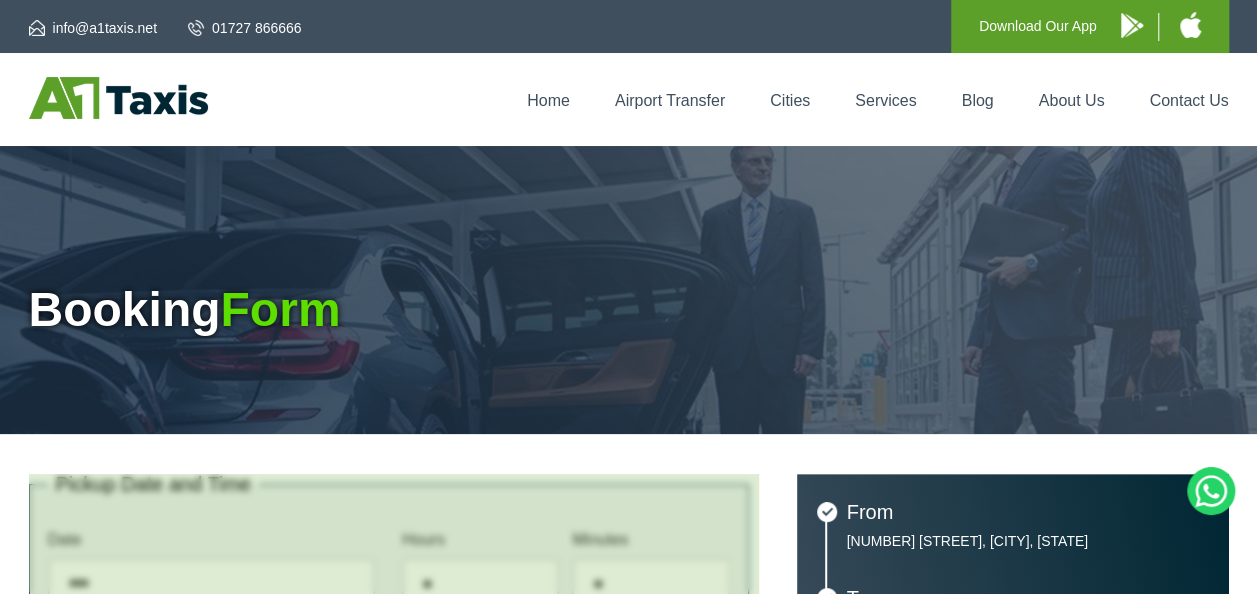 type on "**********" 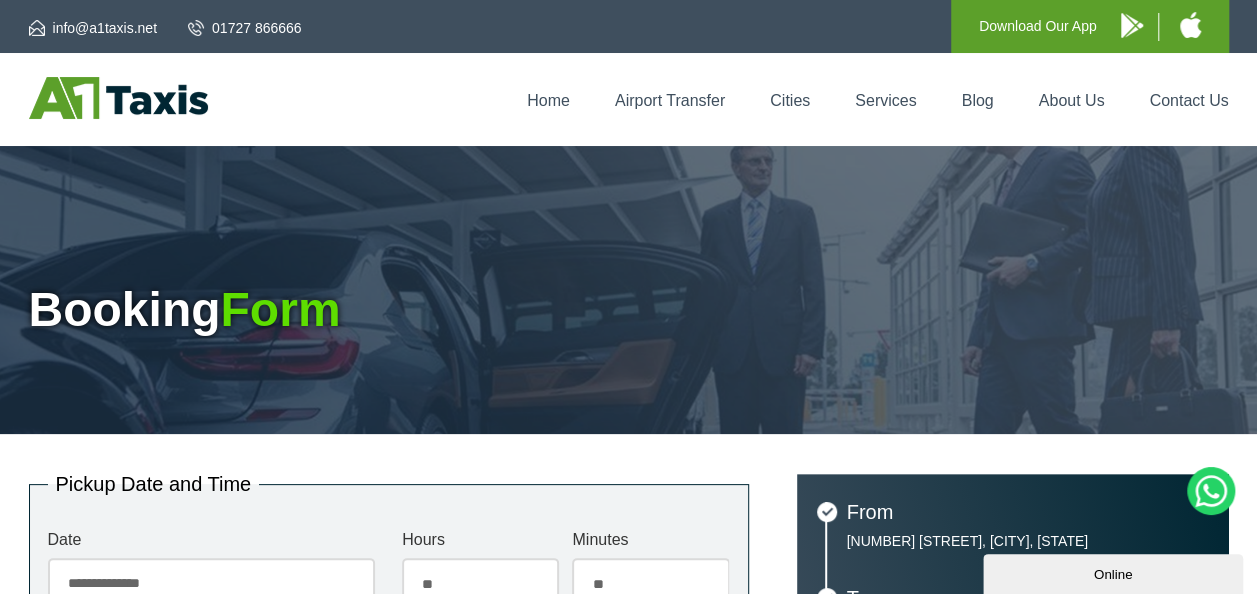 scroll, scrollTop: 0, scrollLeft: 0, axis: both 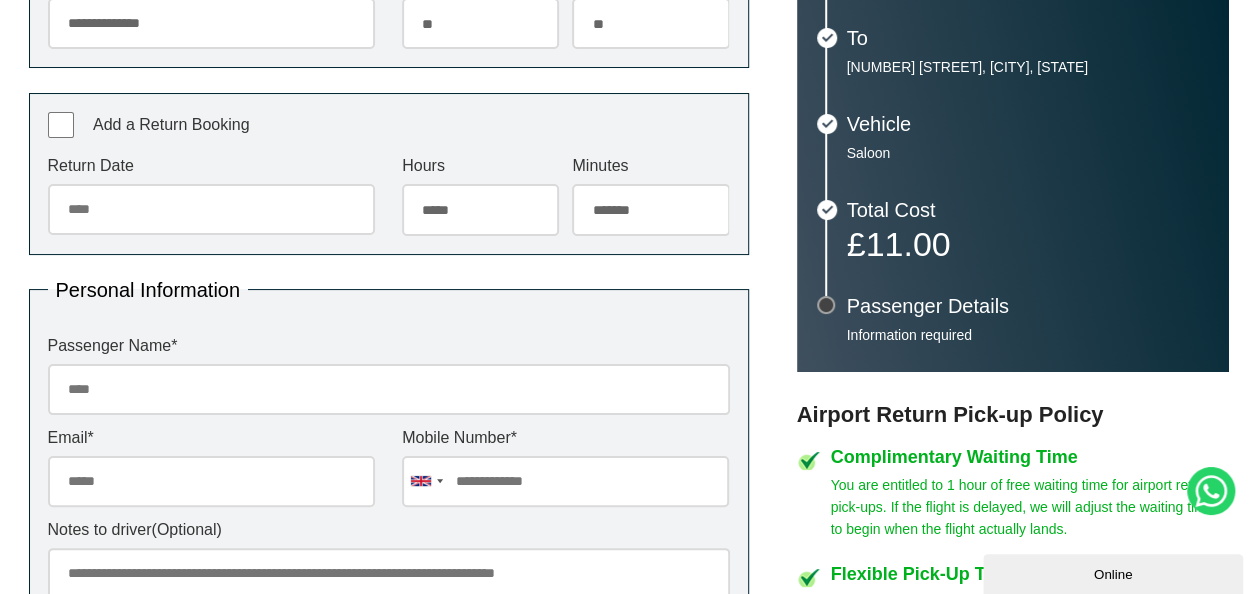 click on "Return Date" at bounding box center (211, 209) 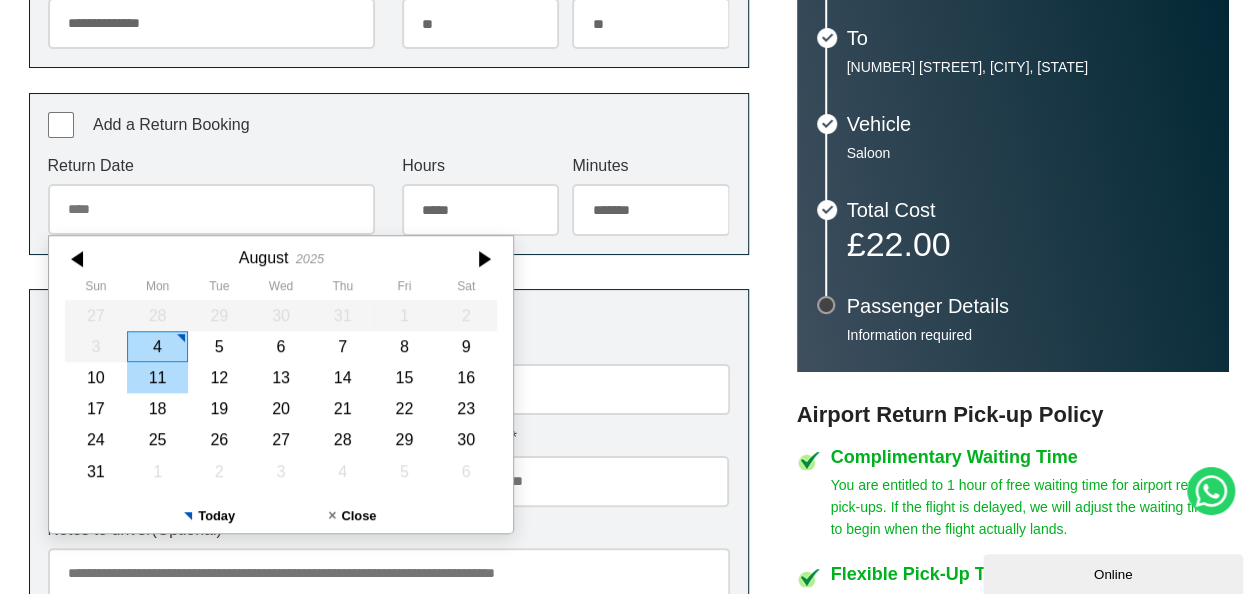 click on "11" at bounding box center [157, 377] 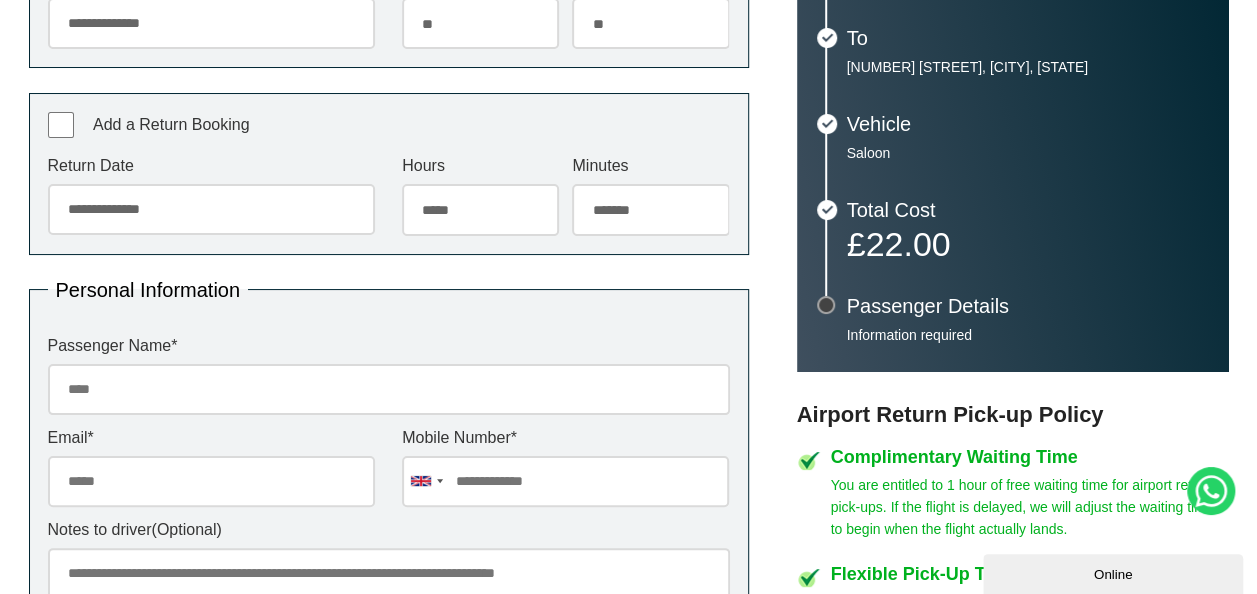 click on "*****
**
**
**
**
**
**
** ** ** ** ** ** ** ** ** ** ** ** ** ** ** ** ** **" at bounding box center [480, 209] 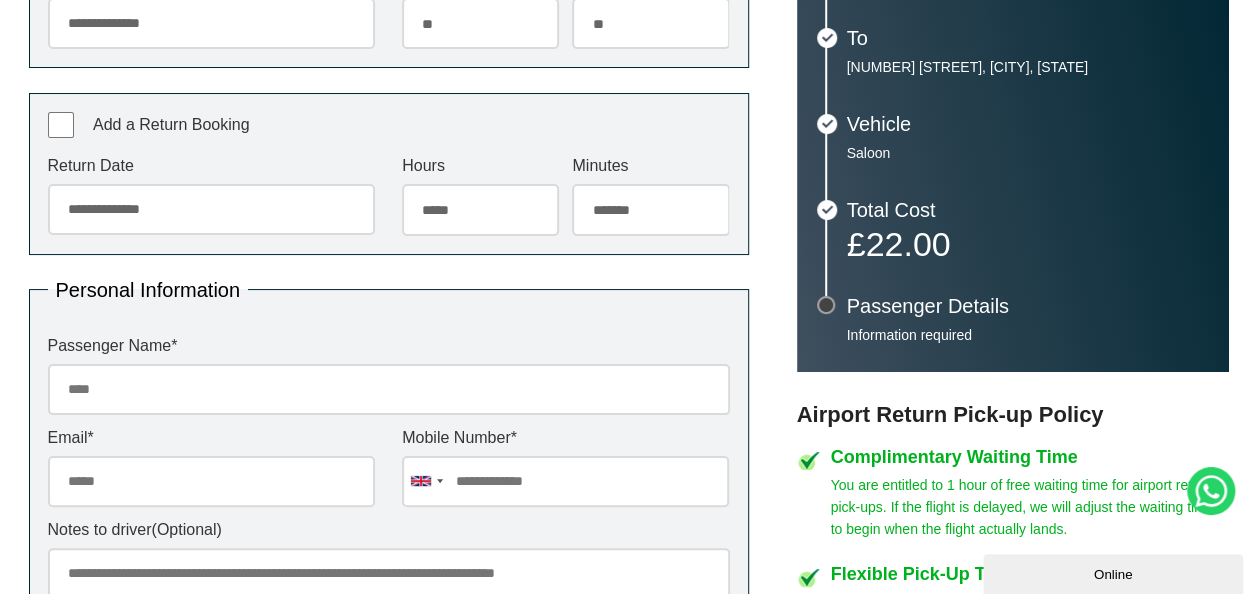 select on "**" 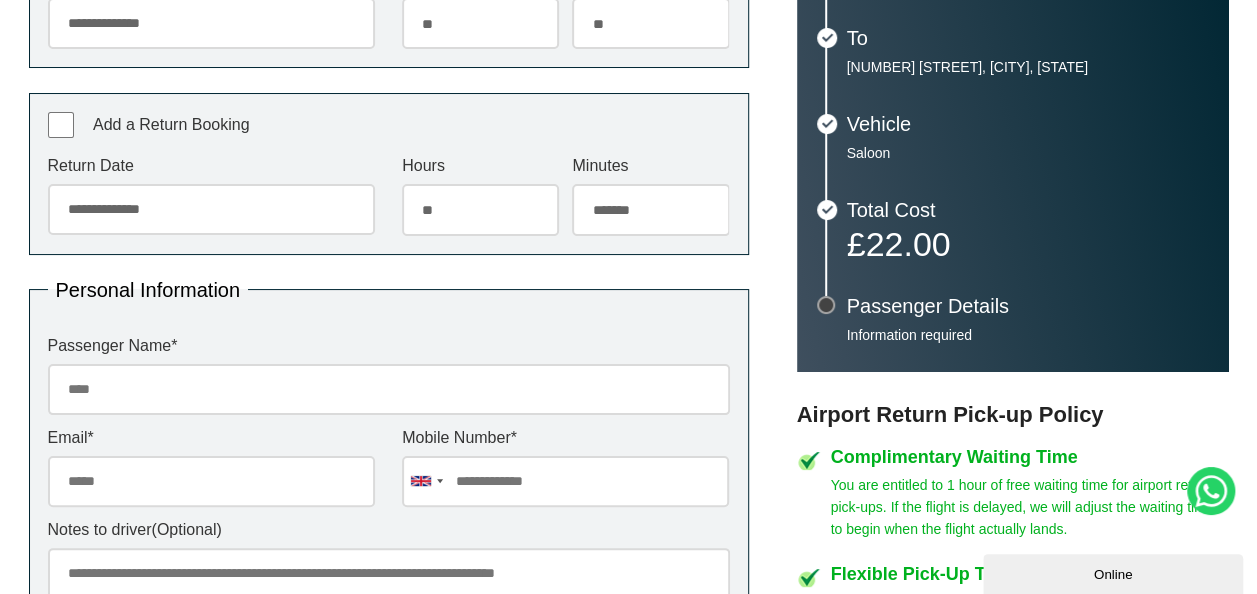 click on "*****
**
**
**
**
**
**
** ** ** ** ** ** ** ** ** ** ** ** ** ** ** ** ** **" at bounding box center (480, 209) 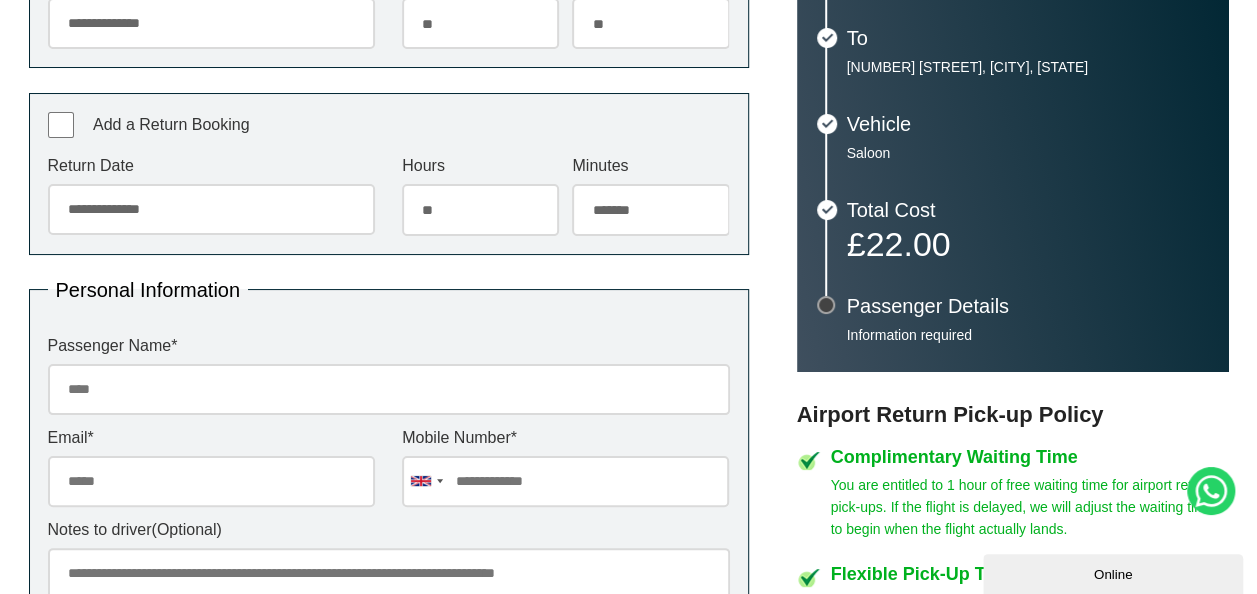 select on "**" 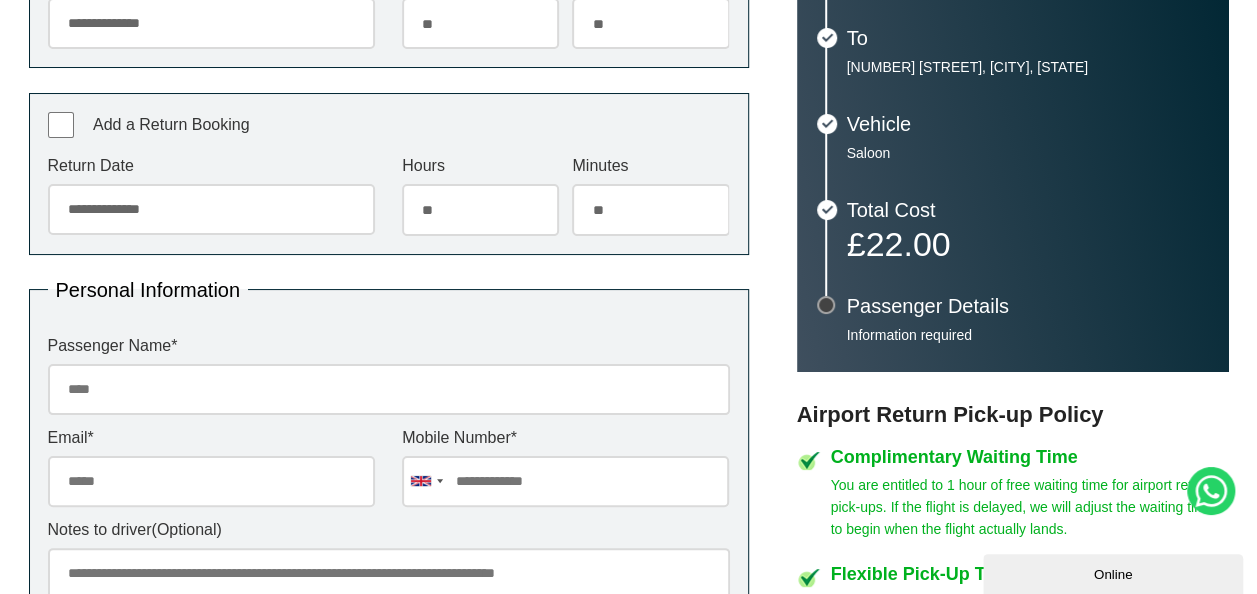click on "*******
**
**
**
**
**
**
** ** ** ** ** ** ** ** ** ** ** ** ** ** ** ** ** ** ** ** ** ** ** ** ** ** **" at bounding box center (650, 209) 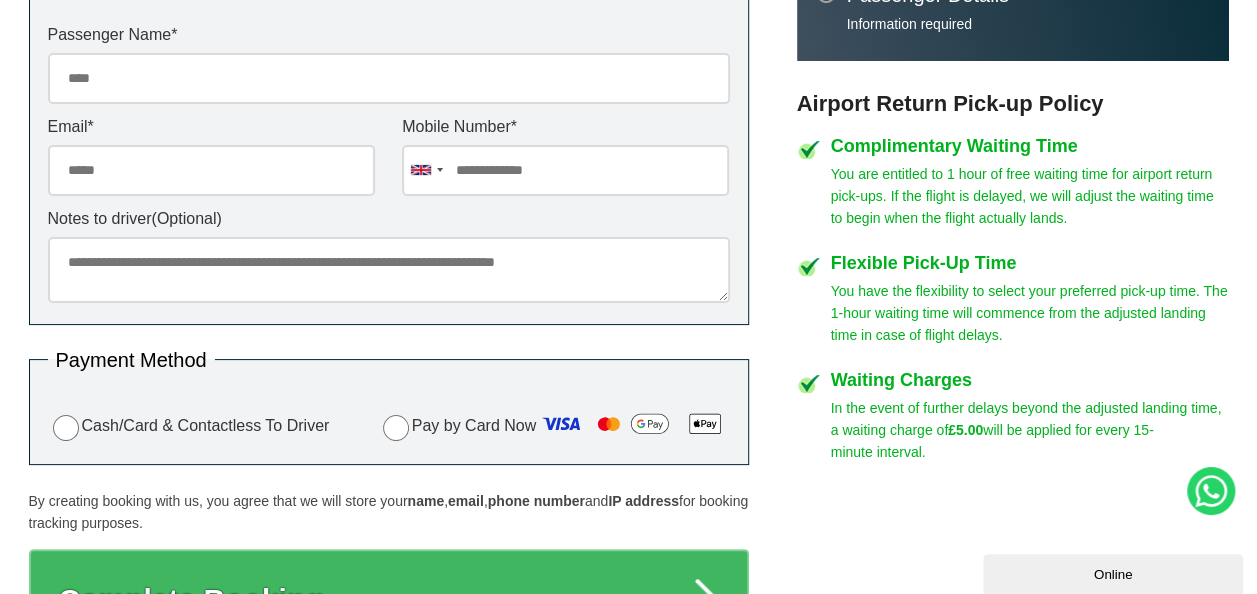 scroll, scrollTop: 880, scrollLeft: 0, axis: vertical 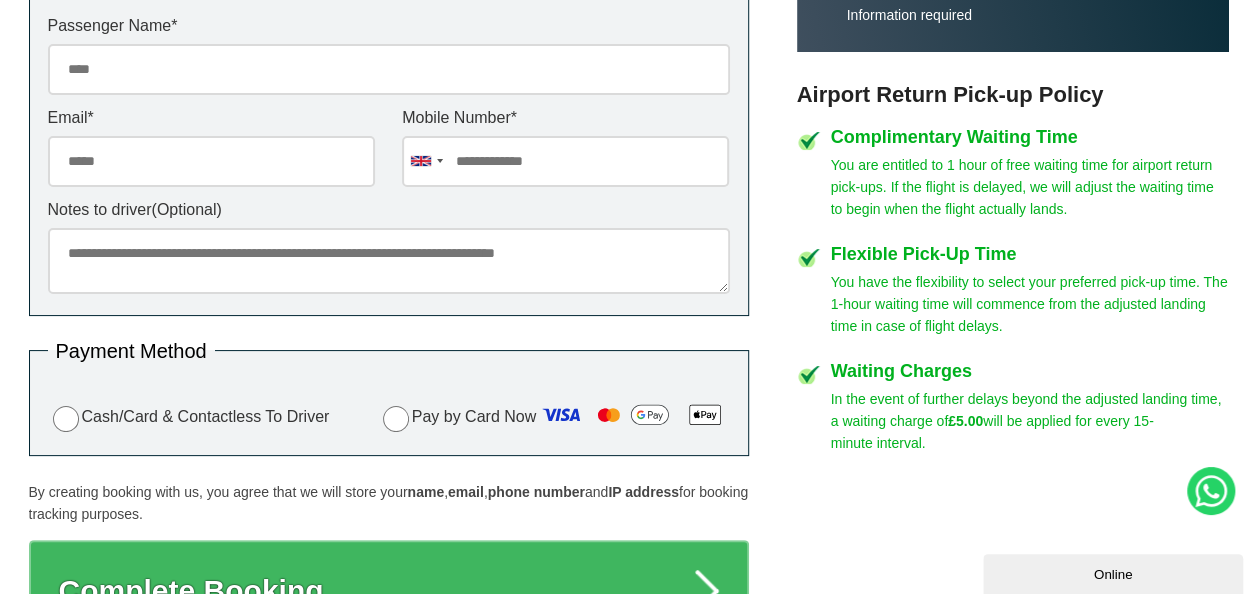 click on "Passenger Name  *" at bounding box center (389, 69) 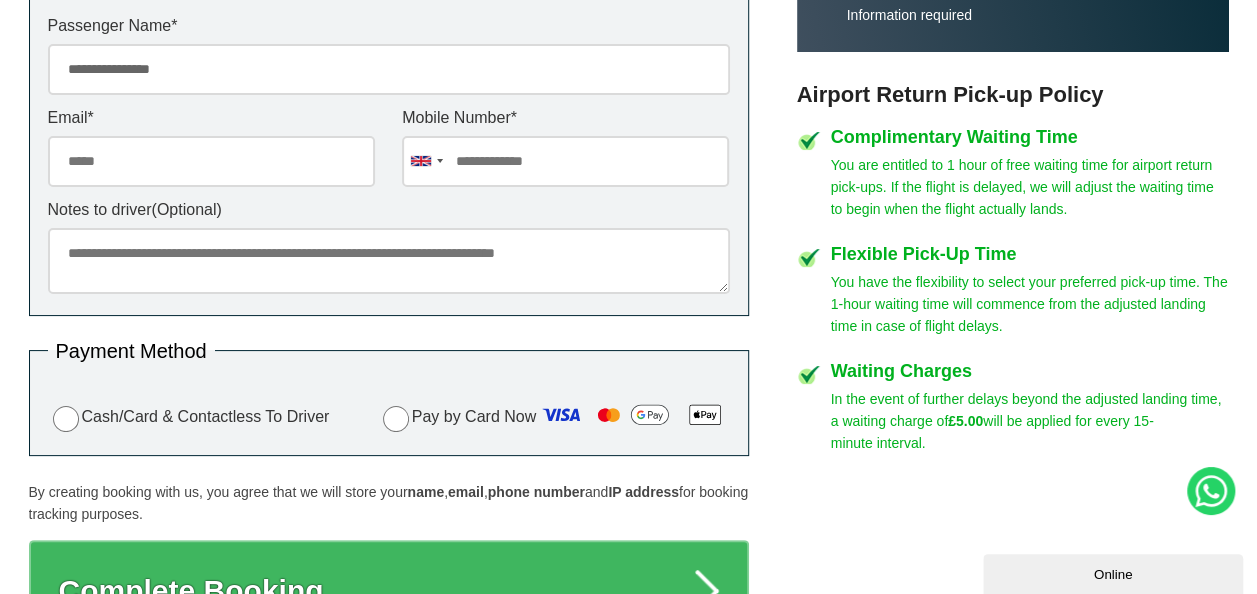 type on "**********" 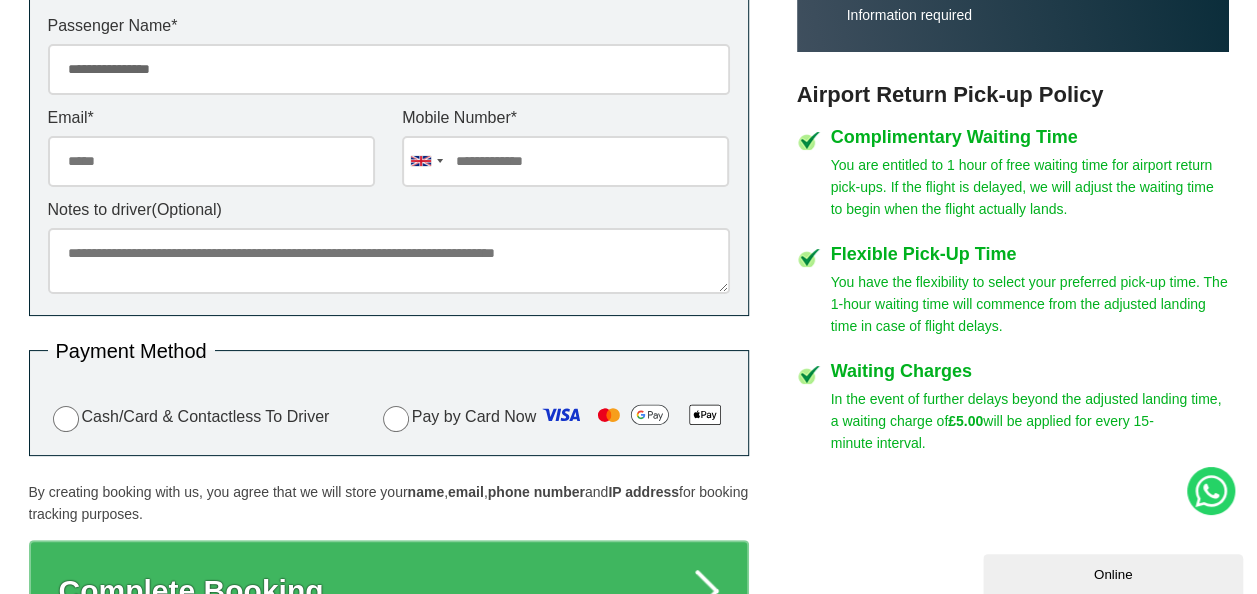 click on "Email  *" at bounding box center [211, 161] 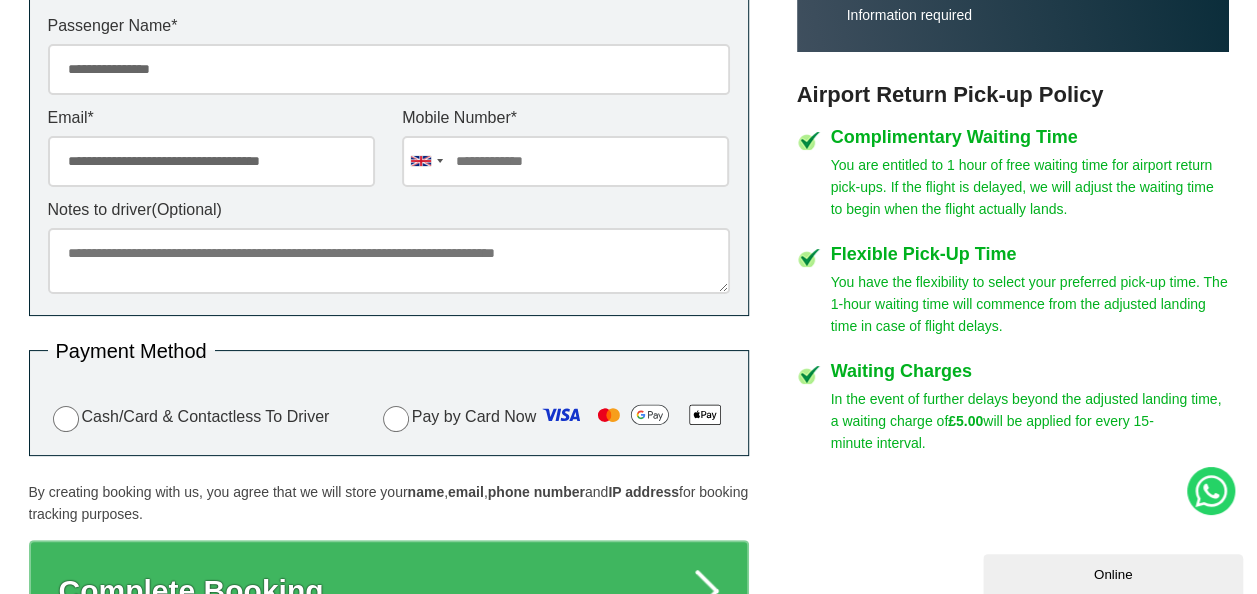 type on "**********" 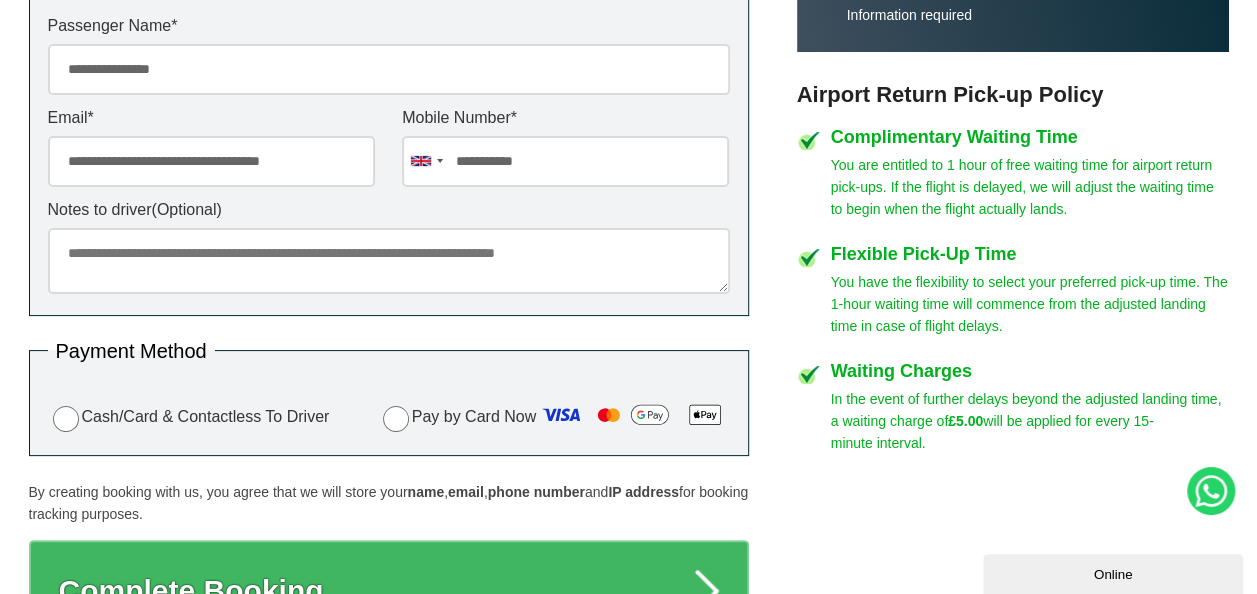 type on "**********" 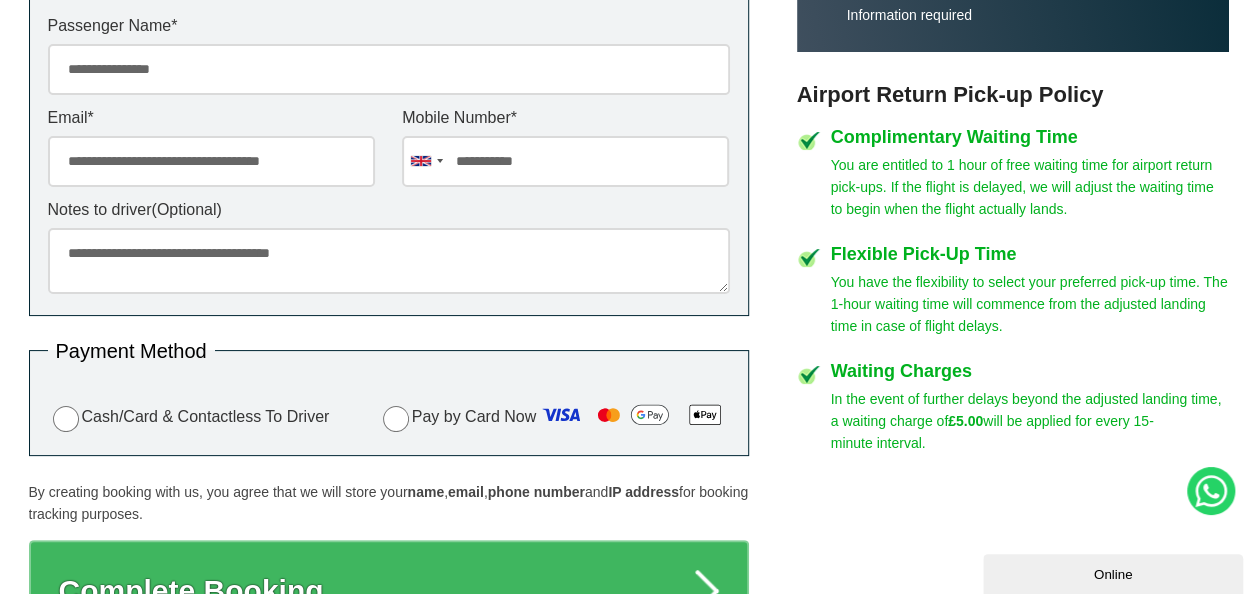 click on "**********" at bounding box center [629, 118] 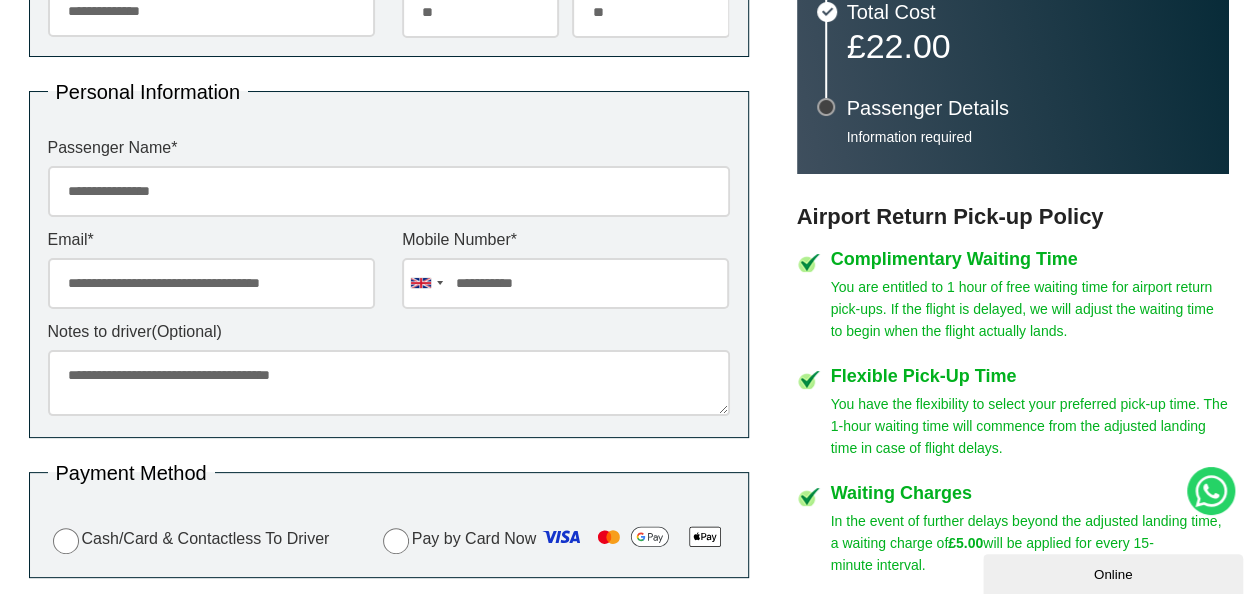 scroll, scrollTop: 760, scrollLeft: 0, axis: vertical 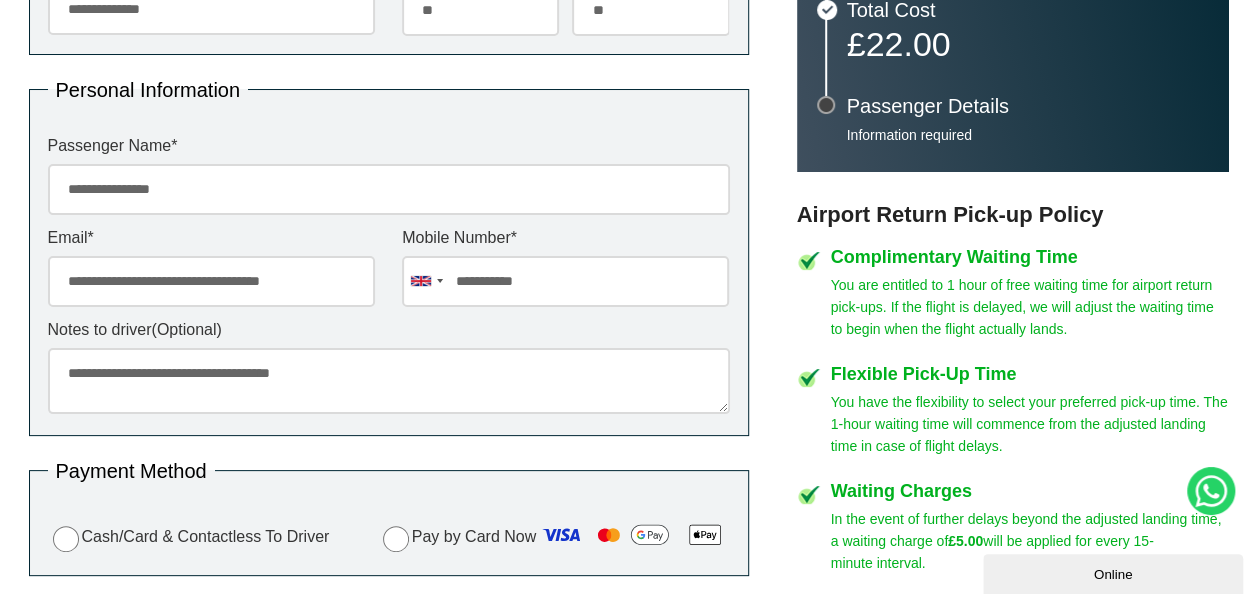 click on "**********" at bounding box center (389, 258) 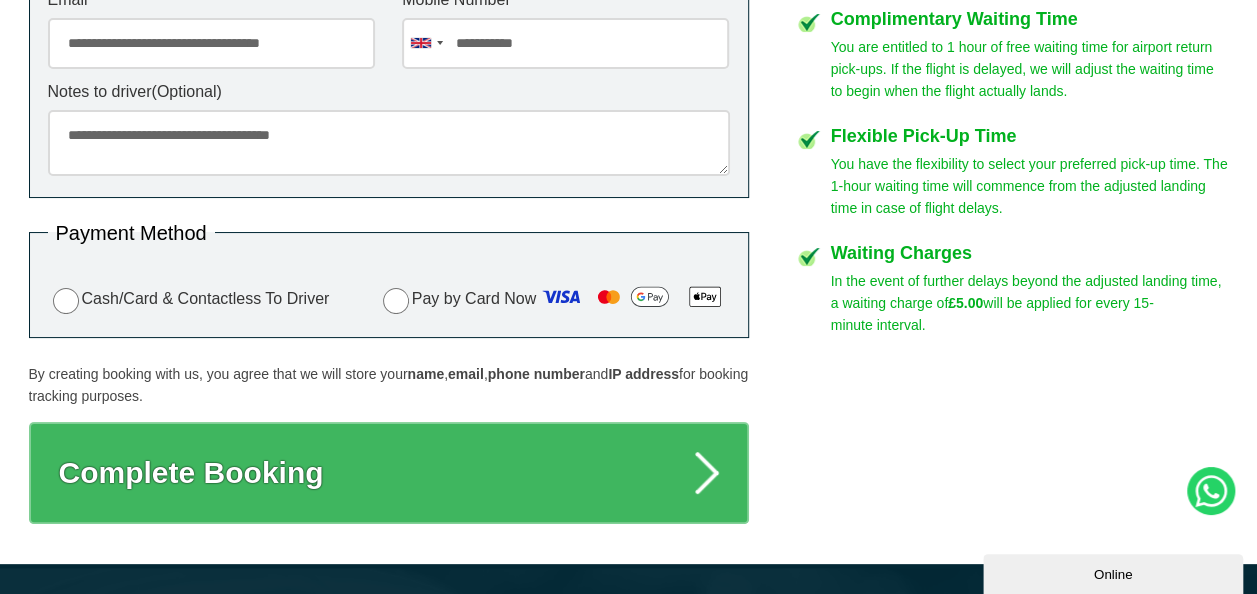 scroll, scrollTop: 1000, scrollLeft: 0, axis: vertical 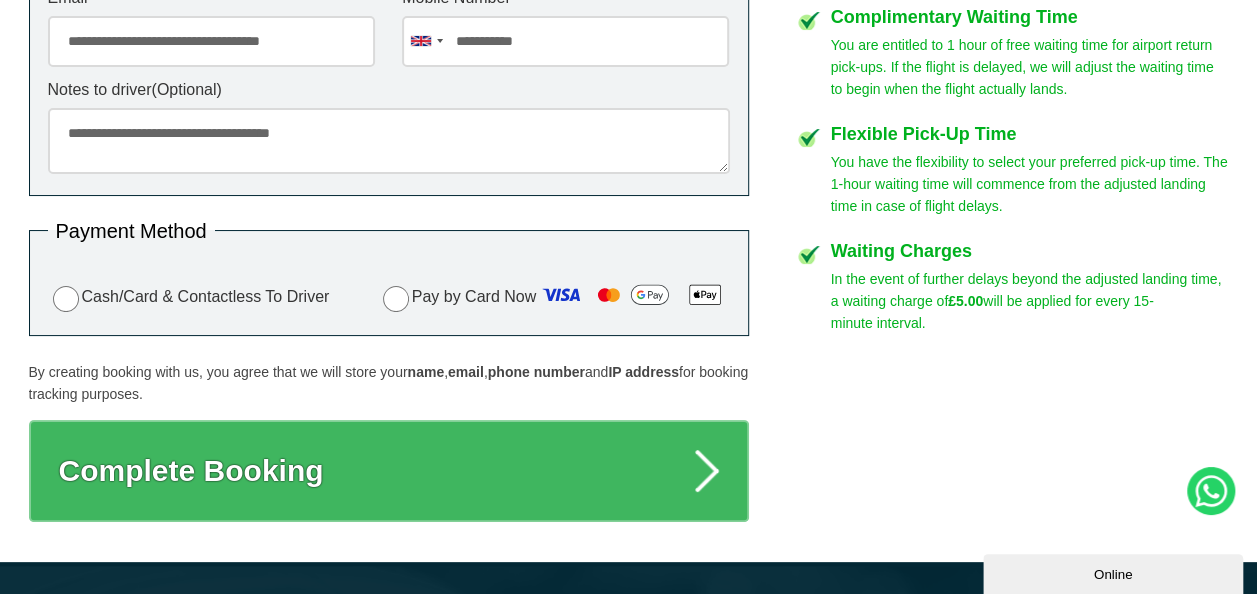 click on "**********" at bounding box center [389, 141] 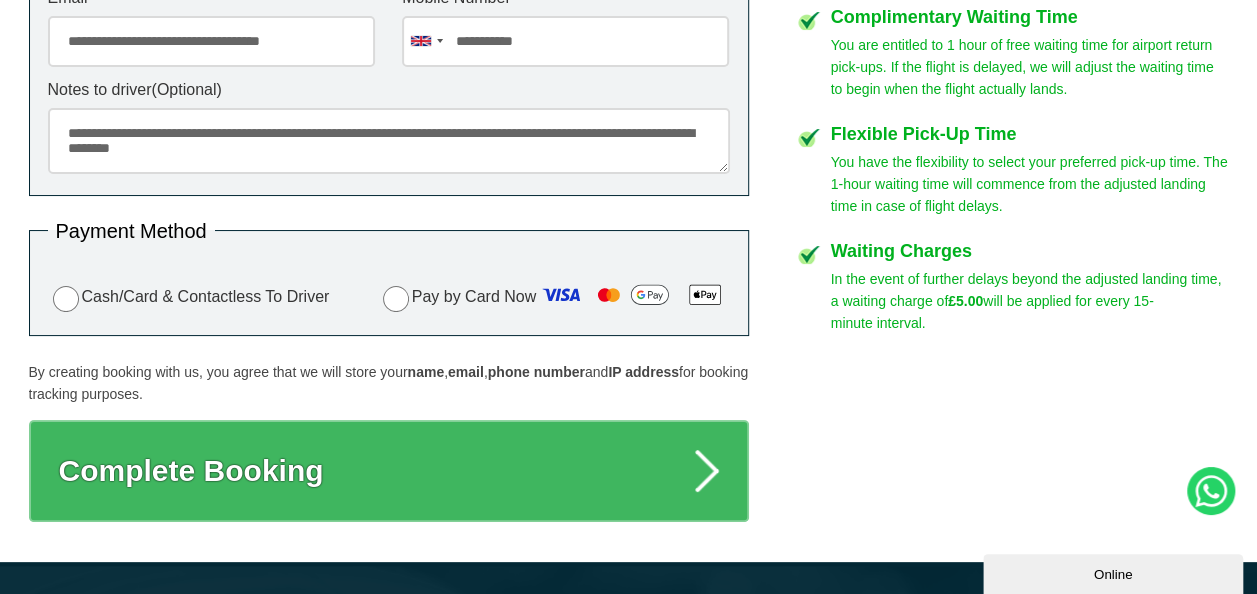 click on "**********" at bounding box center [389, 141] 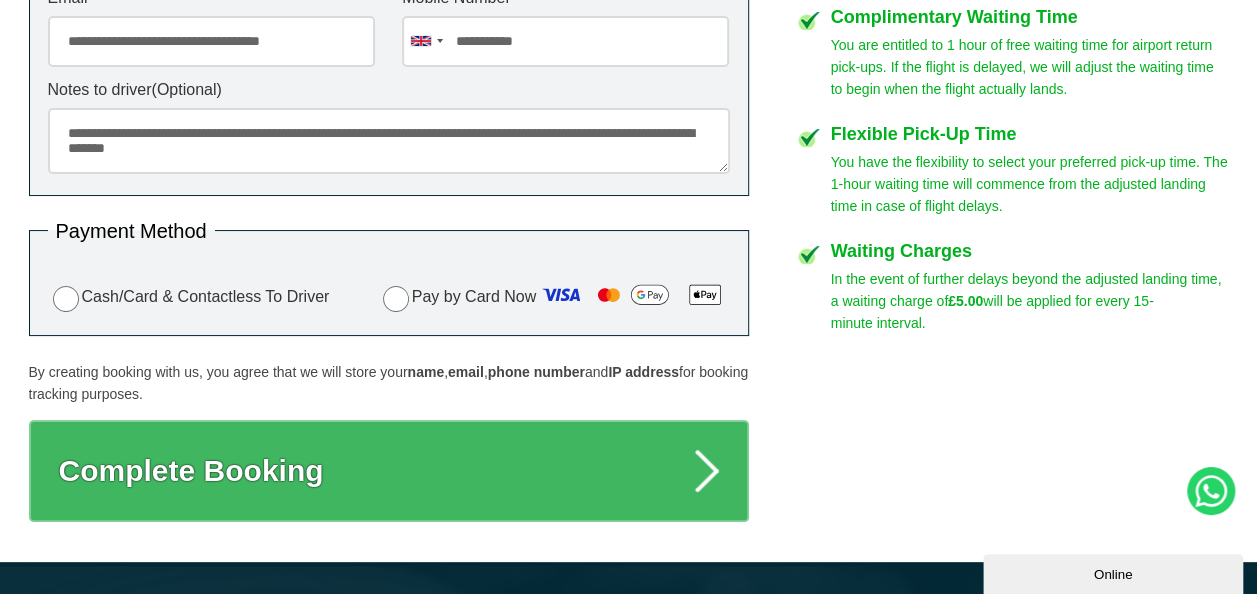 drag, startPoint x: 131, startPoint y: 159, endPoint x: -4, endPoint y: 109, distance: 143.9618 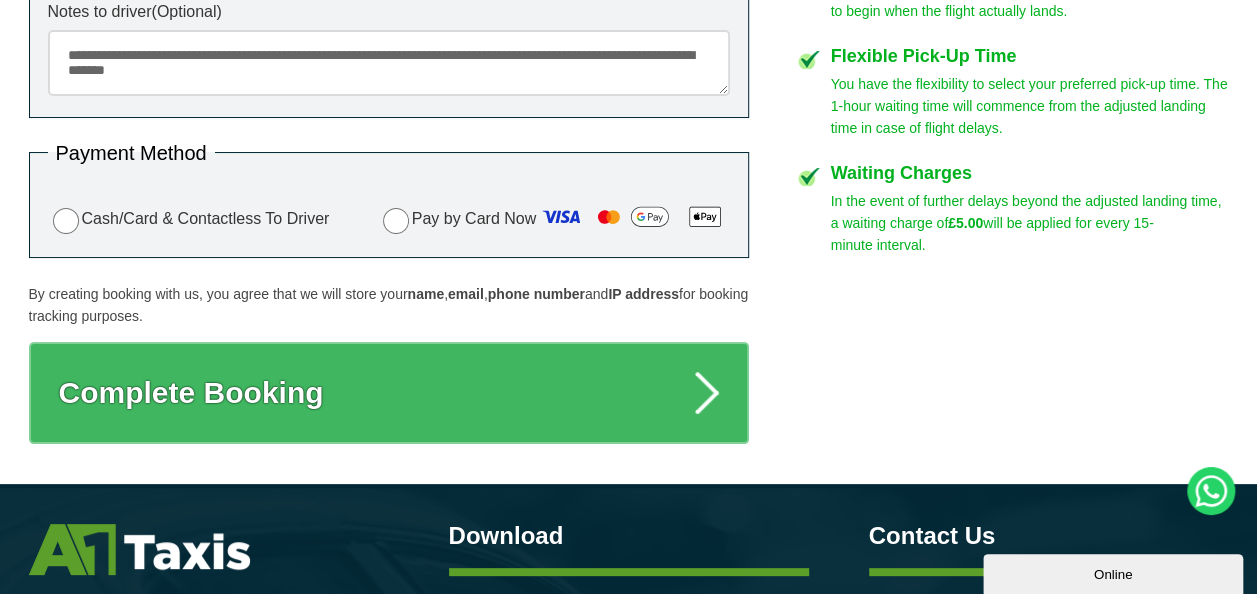 scroll, scrollTop: 1080, scrollLeft: 0, axis: vertical 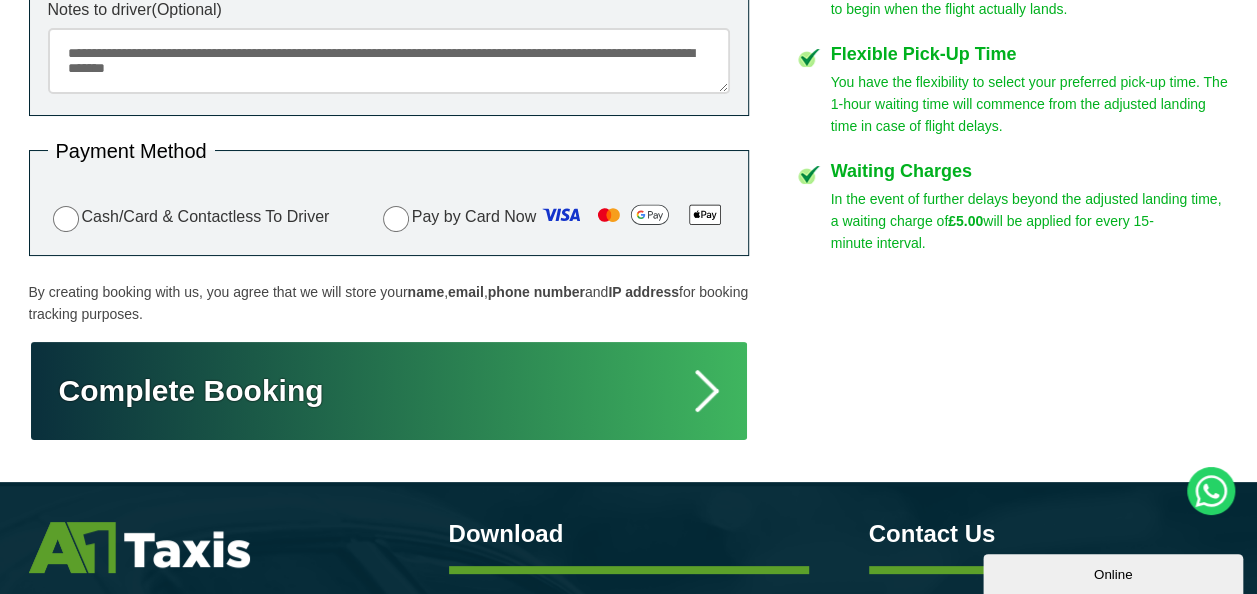 click on "Complete Booking" at bounding box center (389, 391) 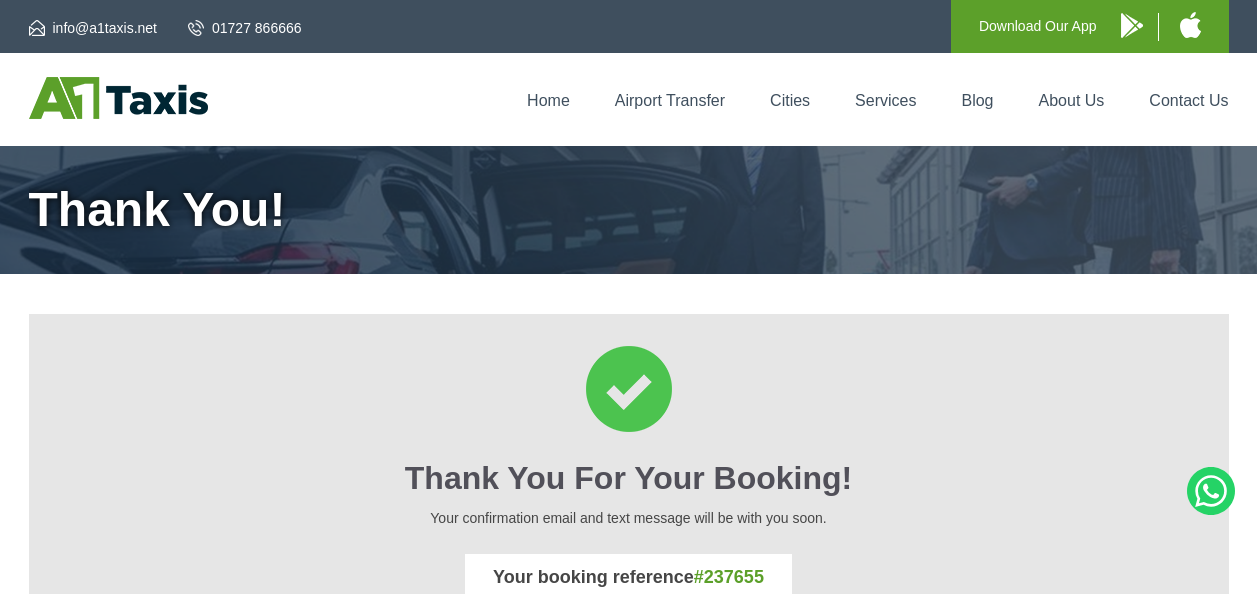 scroll, scrollTop: 0, scrollLeft: 0, axis: both 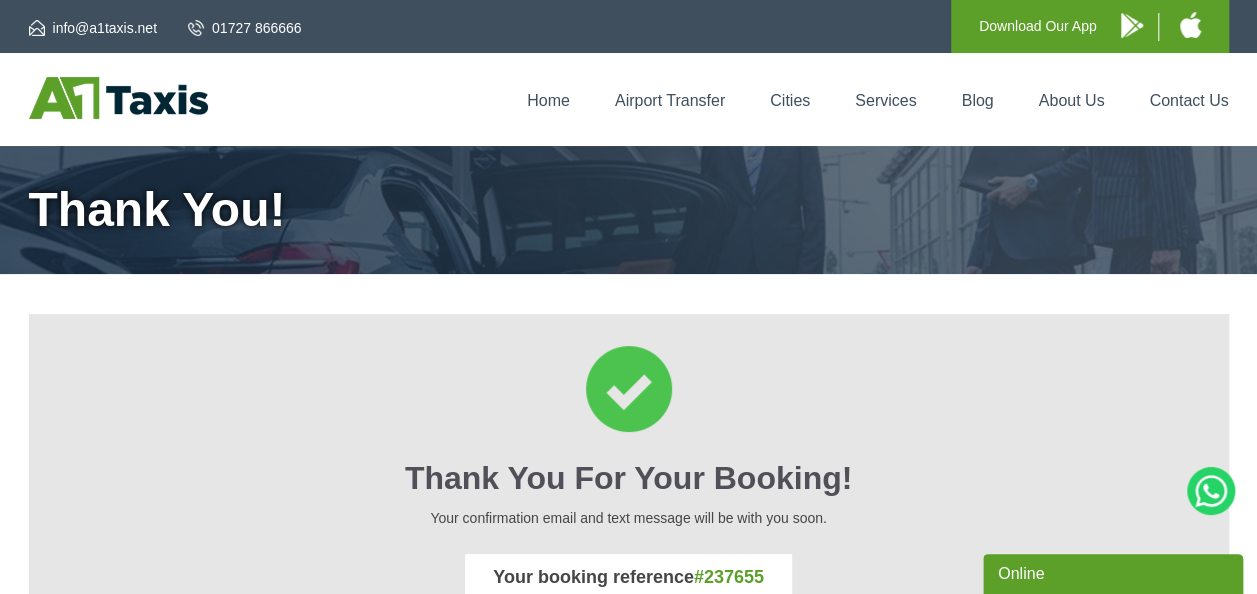 click at bounding box center [629, 390] 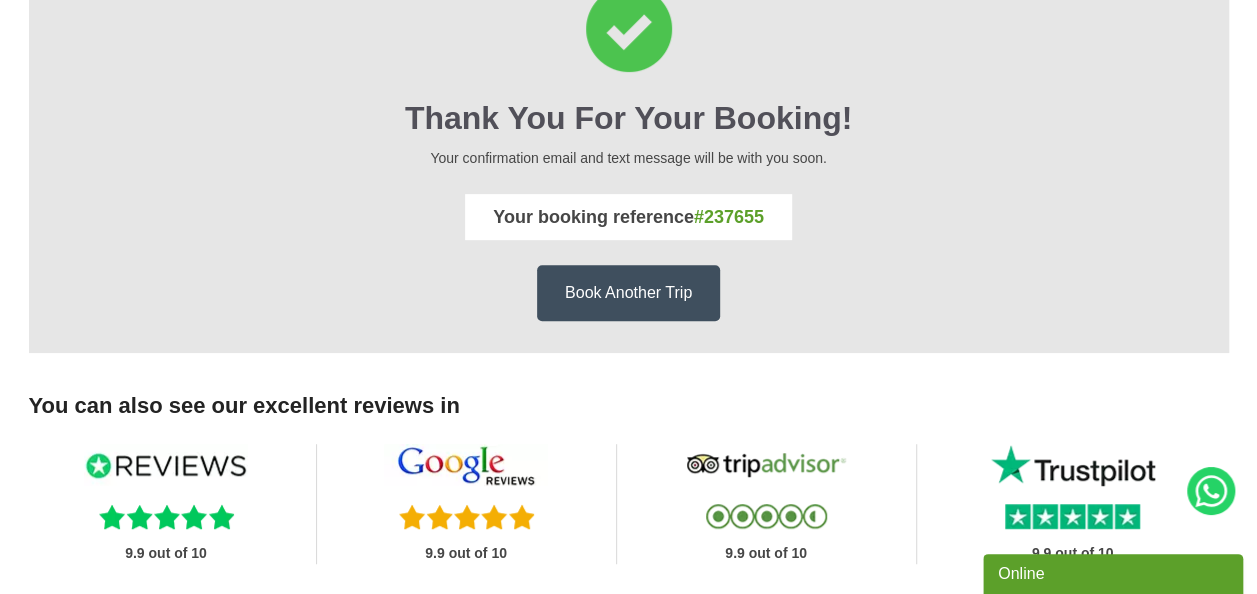 scroll, scrollTop: 320, scrollLeft: 0, axis: vertical 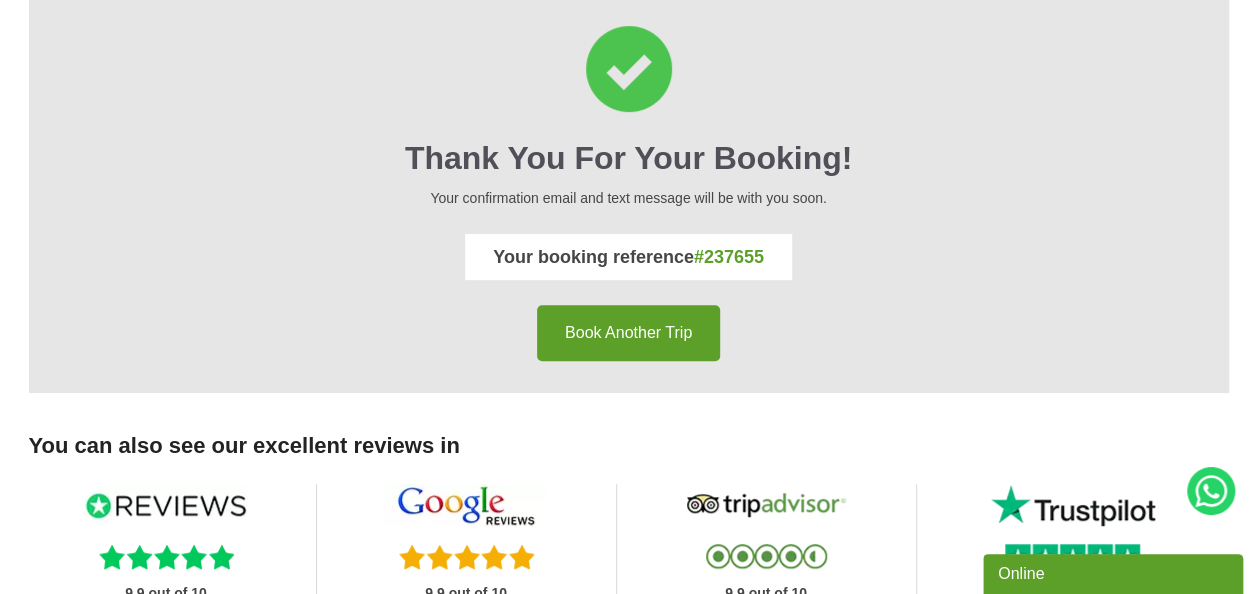 click on "Book Another Trip" at bounding box center (628, 333) 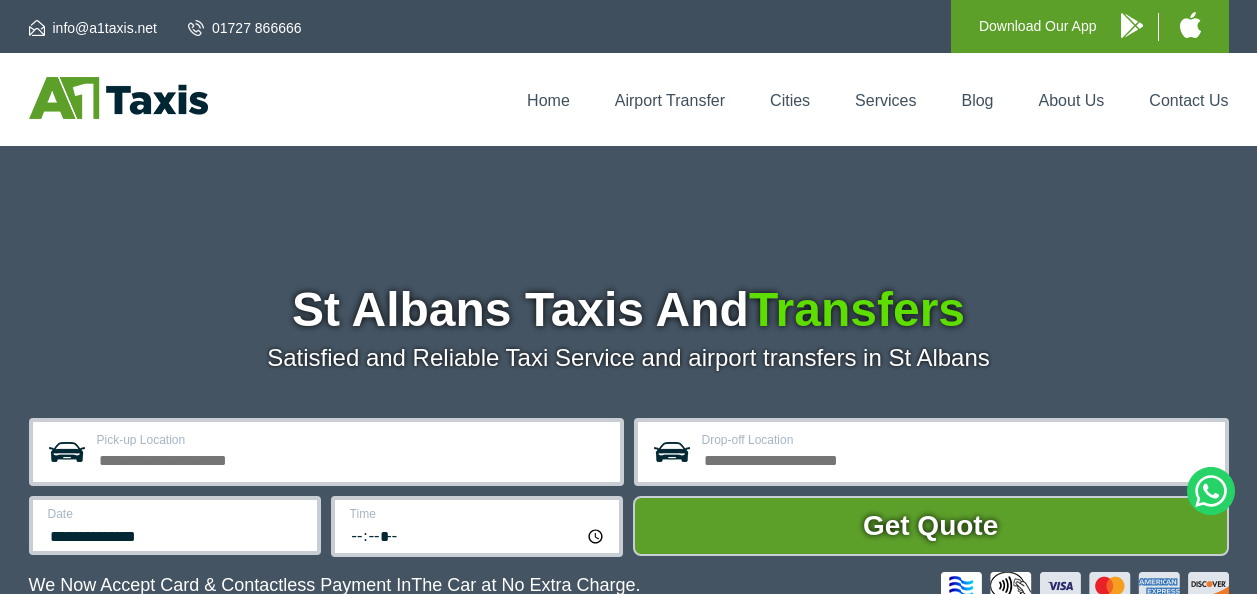 scroll, scrollTop: 0, scrollLeft: 0, axis: both 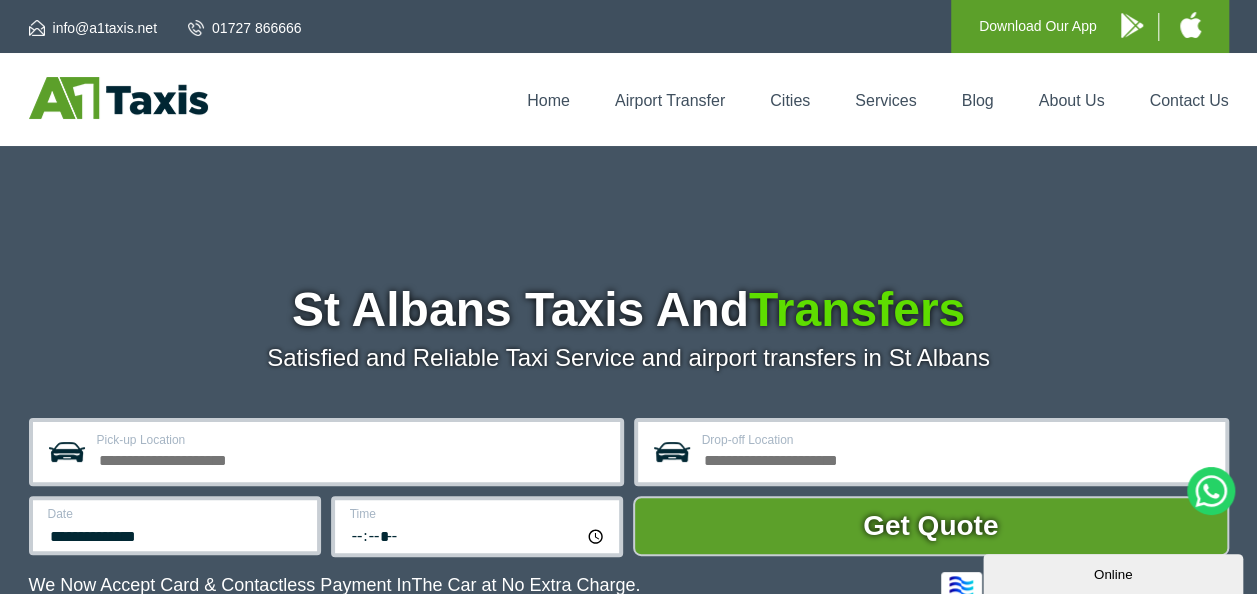 click on "Pick-up Location" at bounding box center (352, 458) 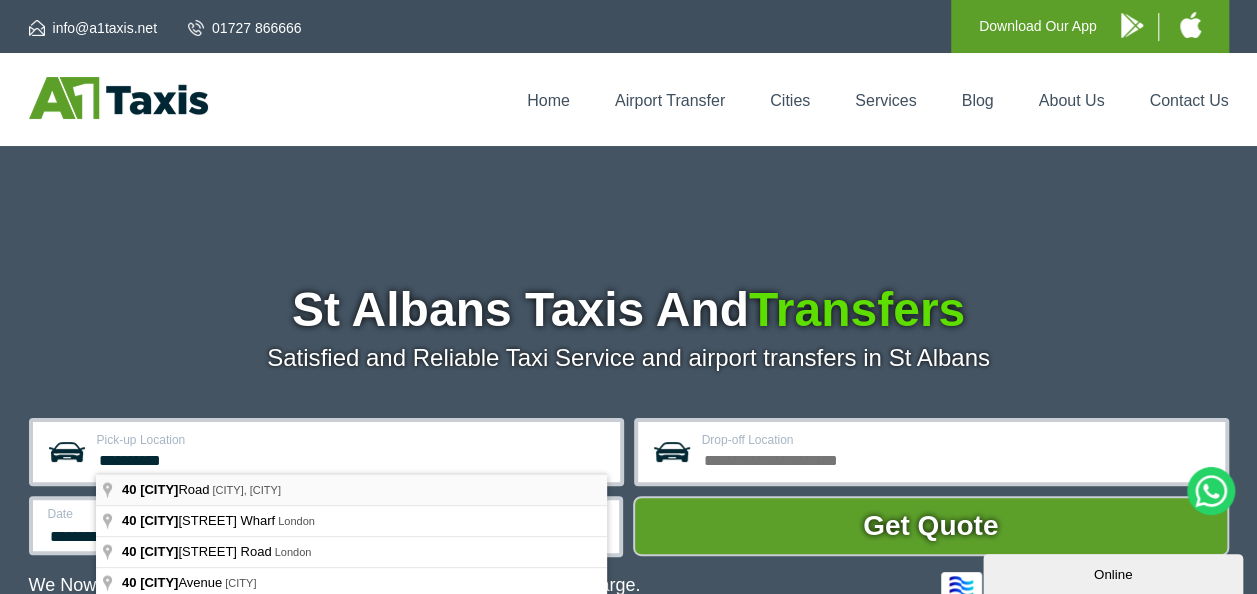 type on "**********" 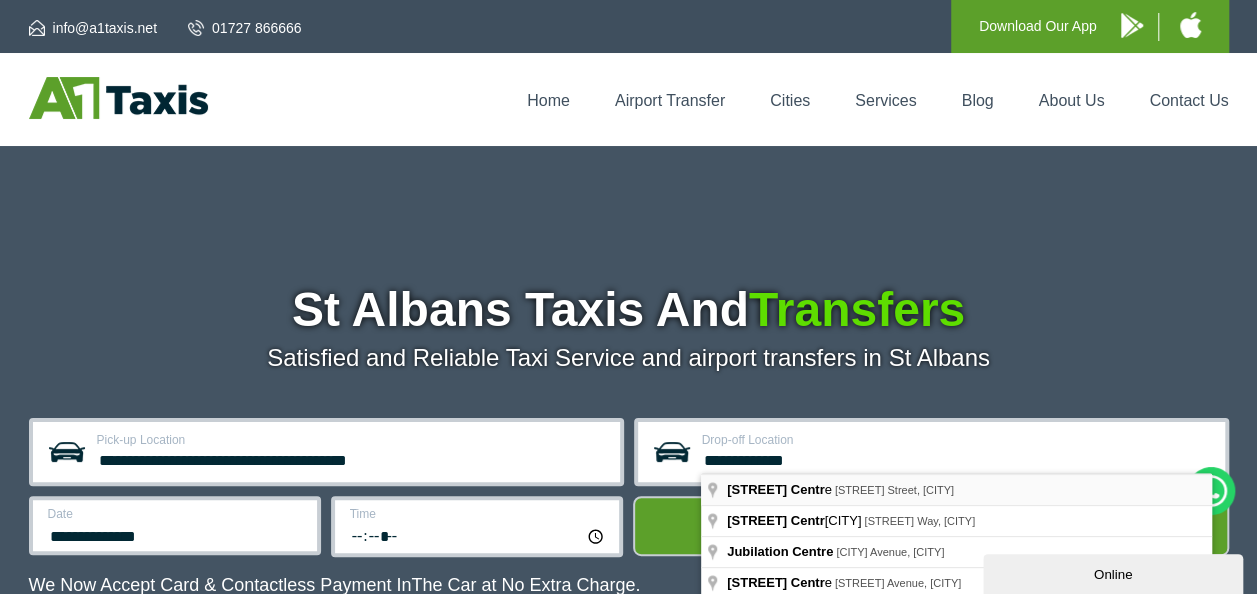 type on "**********" 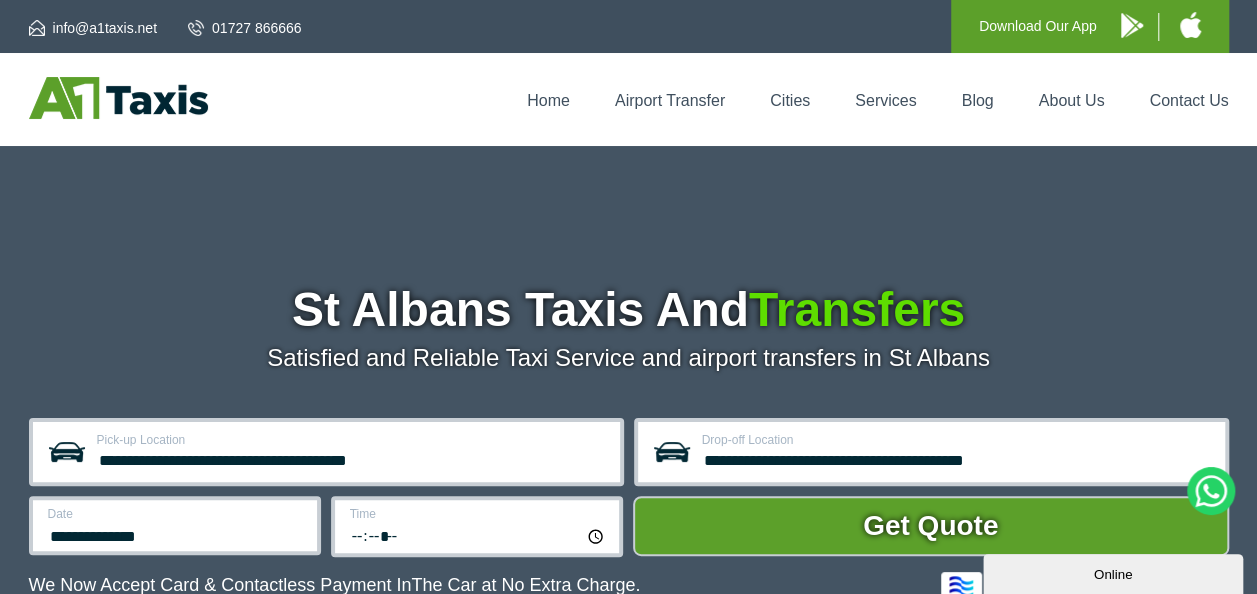 click on "**********" at bounding box center [629, 545] 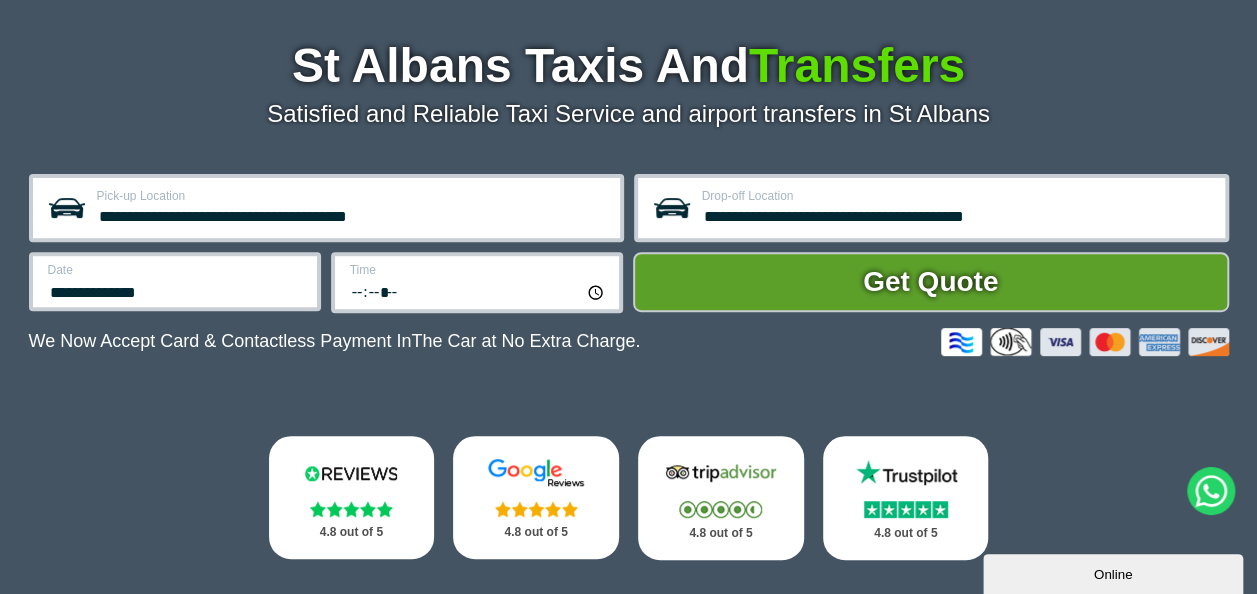 scroll, scrollTop: 280, scrollLeft: 0, axis: vertical 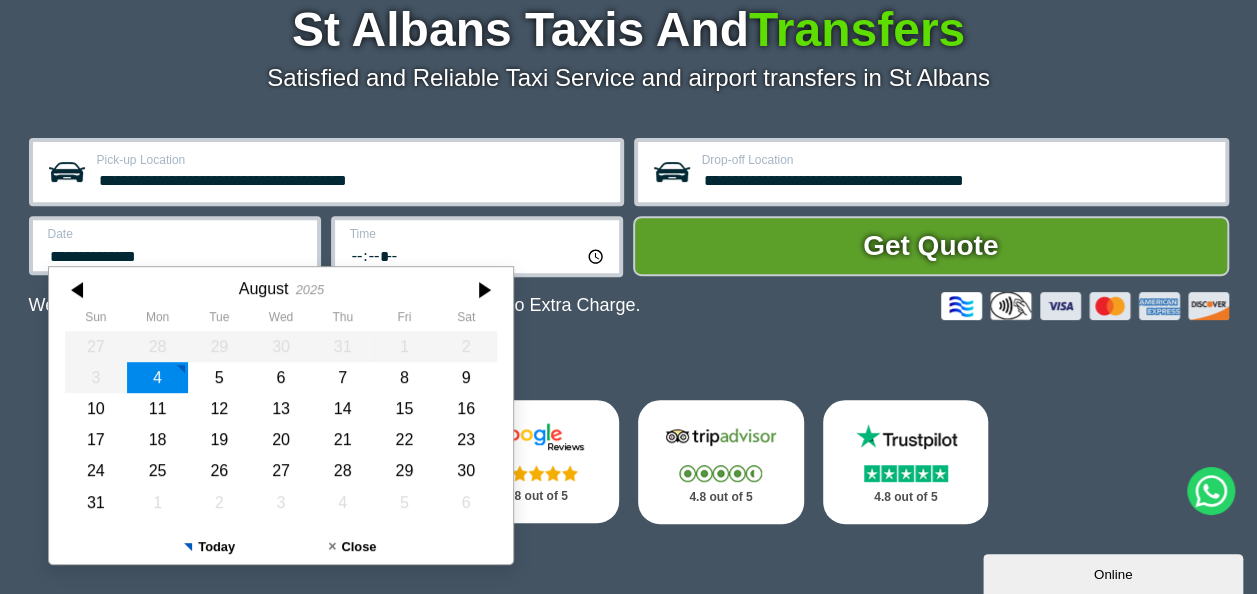 click on "**********" at bounding box center [176, 254] 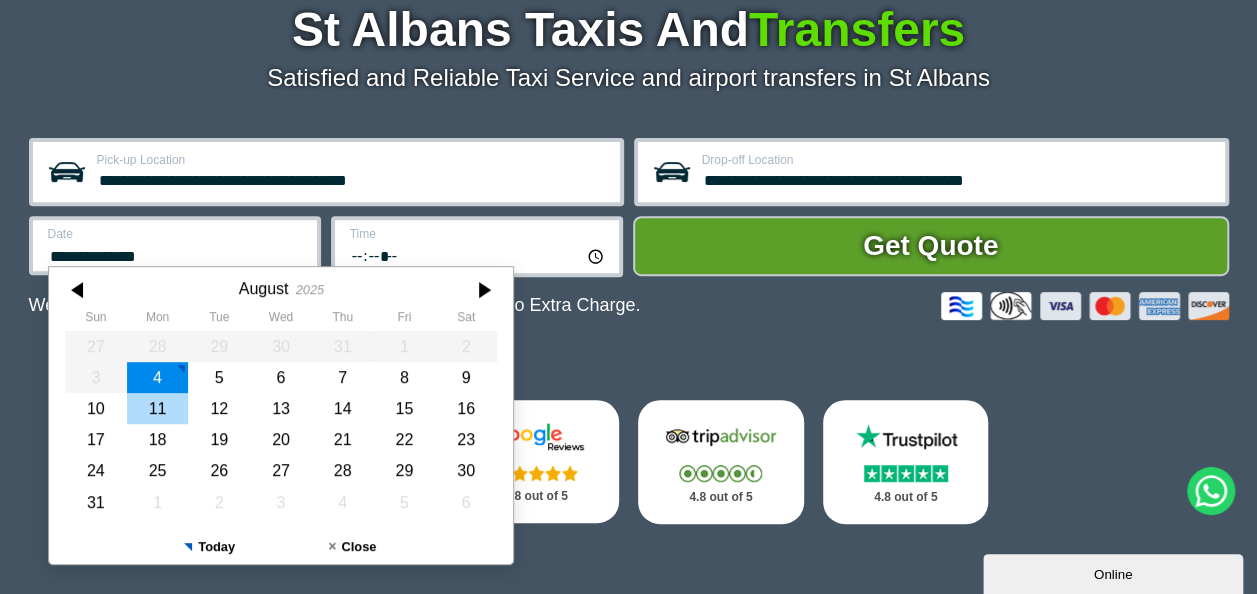 click on "11" at bounding box center [157, 408] 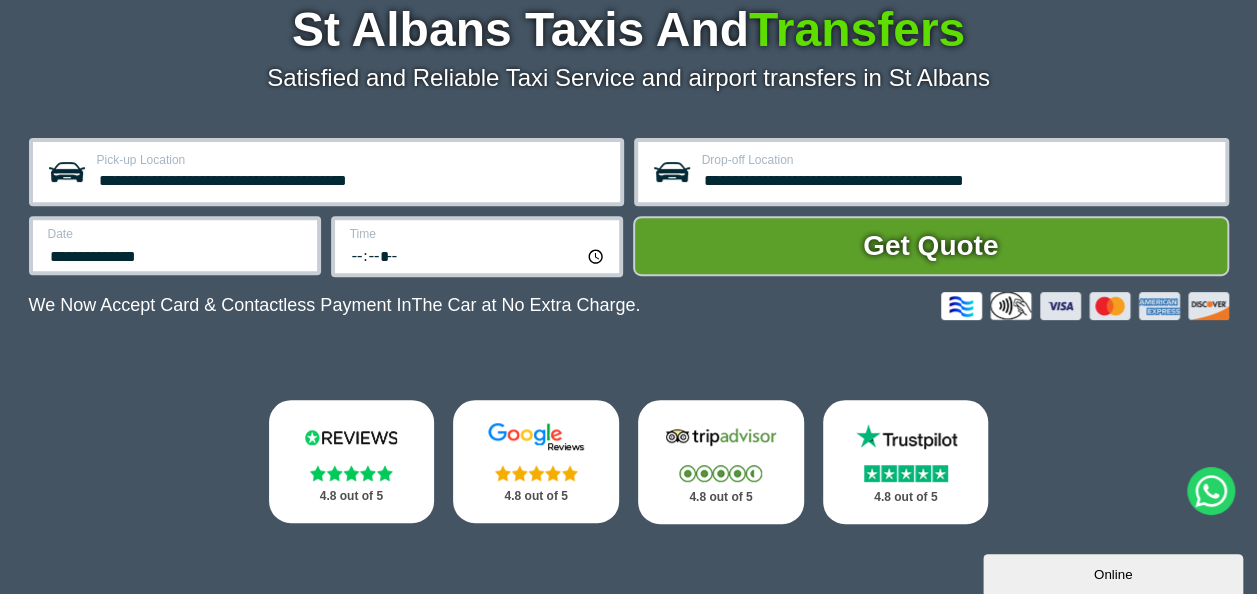 click on "*****" at bounding box center [478, 255] 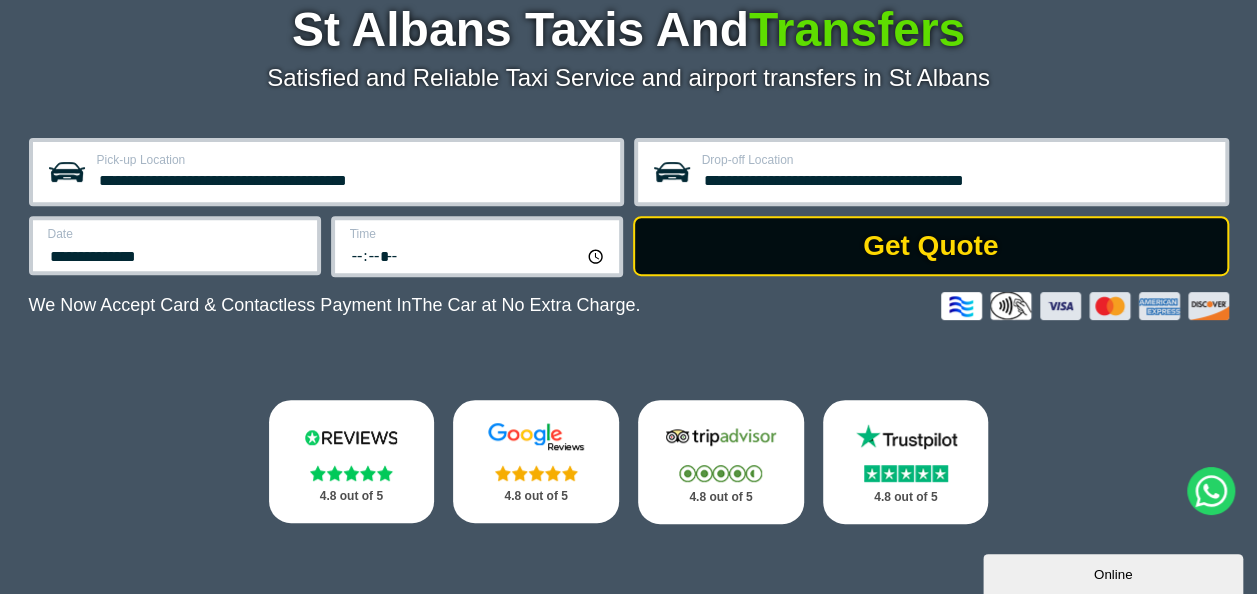 type on "*****" 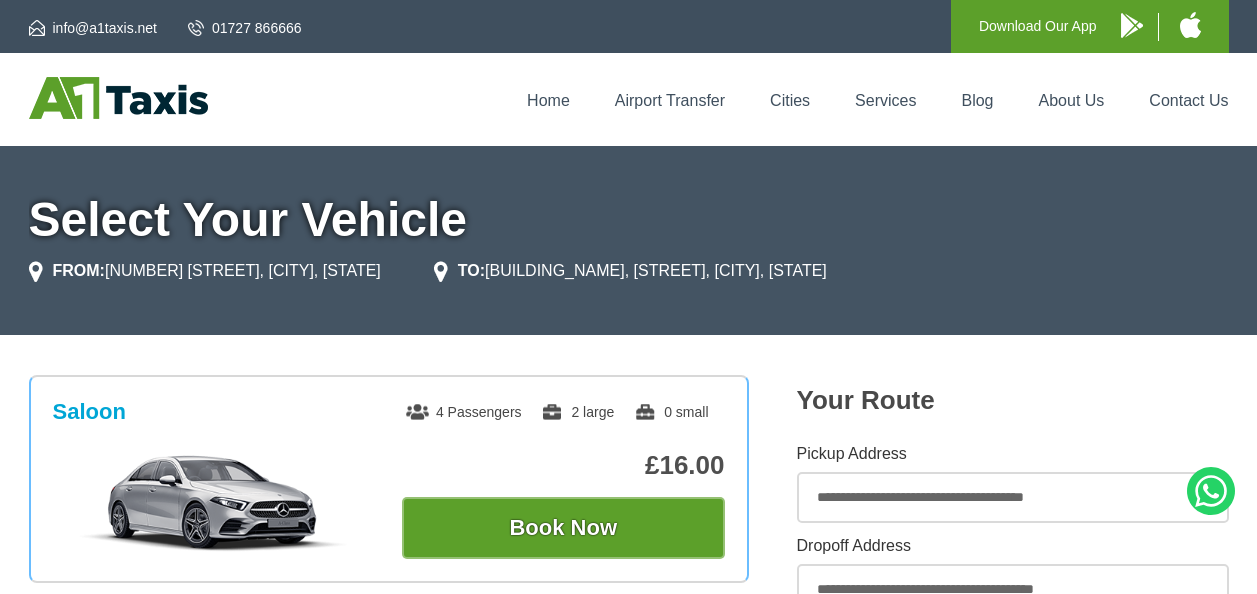 scroll, scrollTop: 0, scrollLeft: 0, axis: both 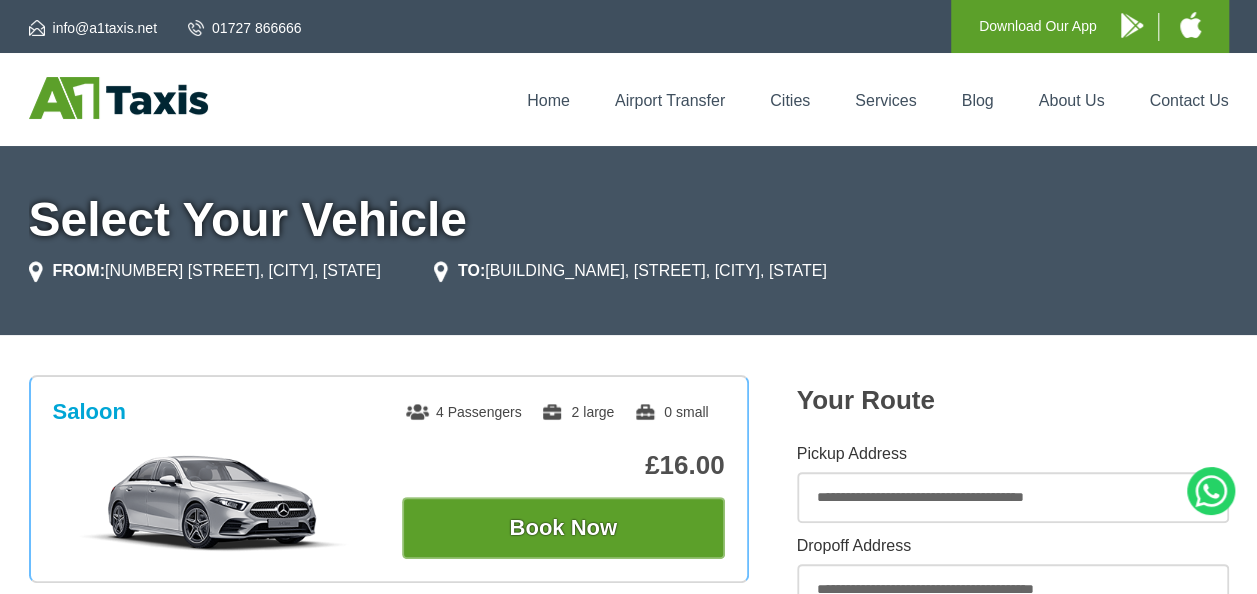 click on "[EMAIL]
[PHONE]
Download Our App
Home
Airport Transfer
Cities
Services
Blog
About Us
Contact Us
Select Your Vehicle
FROM:" at bounding box center (628, 1352) 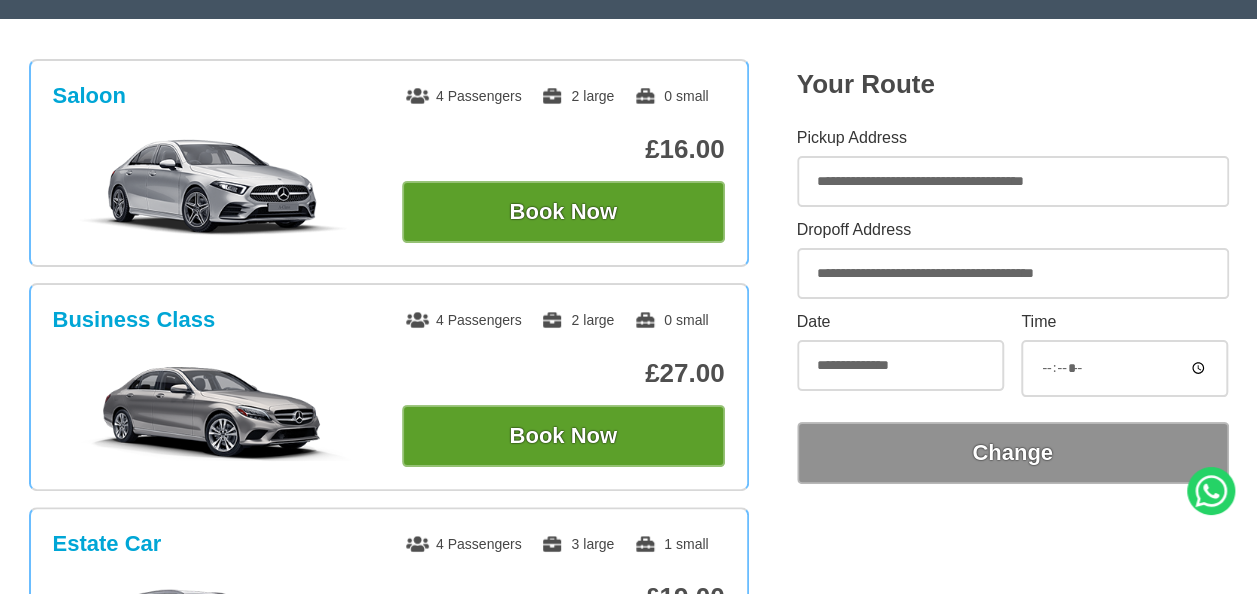 scroll, scrollTop: 438, scrollLeft: 0, axis: vertical 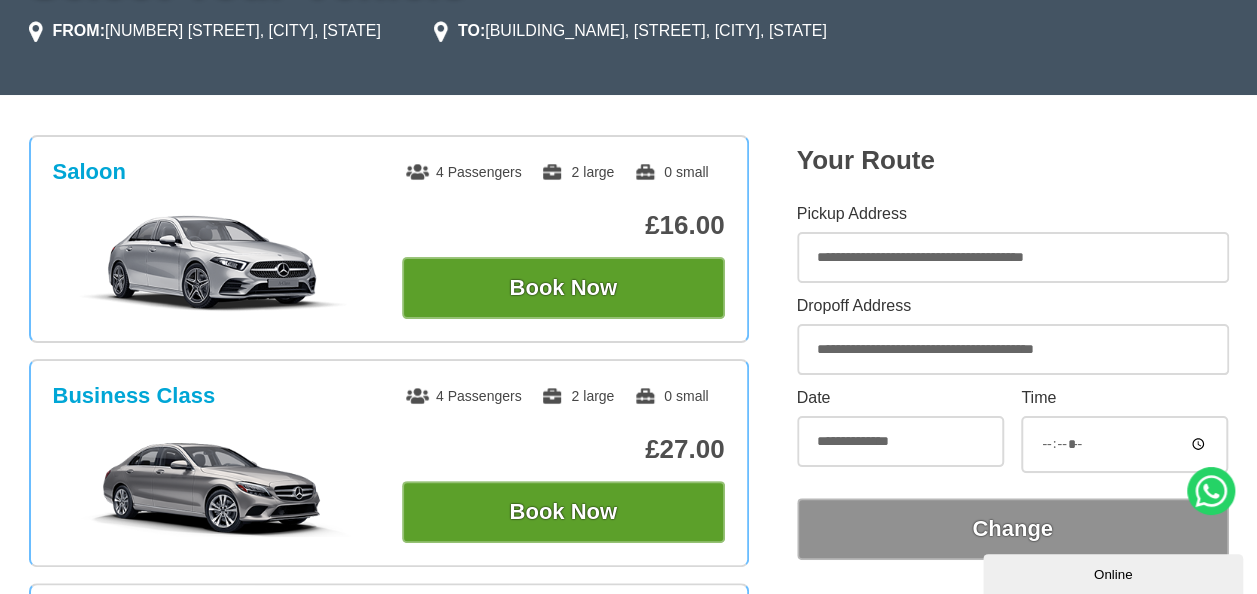 click on "Date" at bounding box center [900, 398] 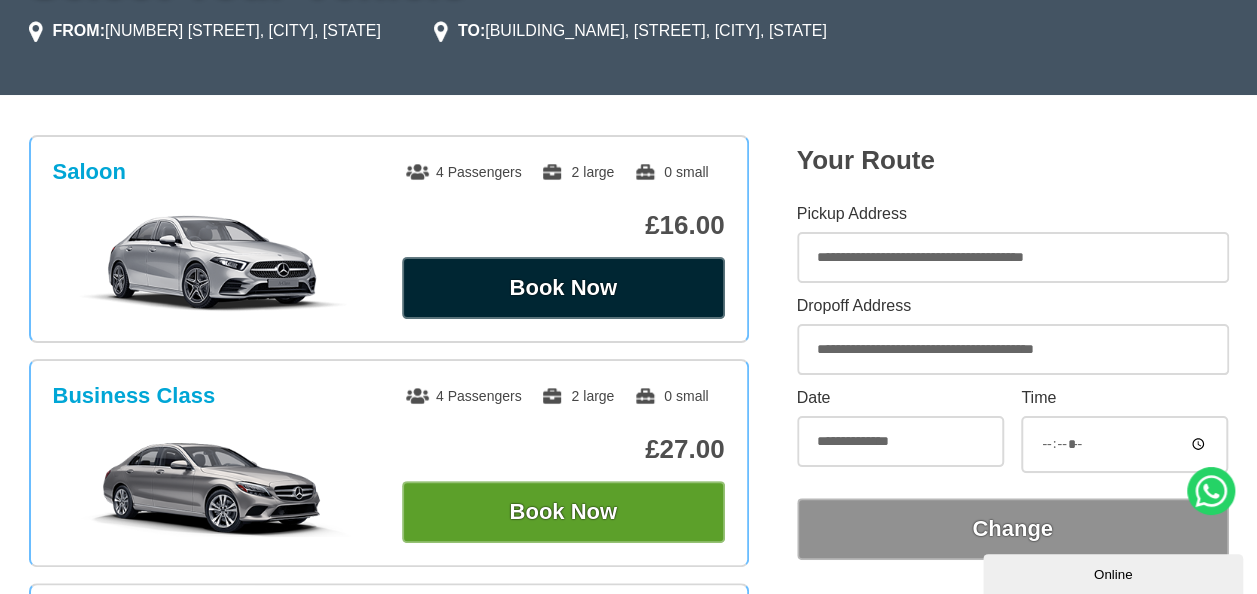 click on "Book Now" at bounding box center (563, 288) 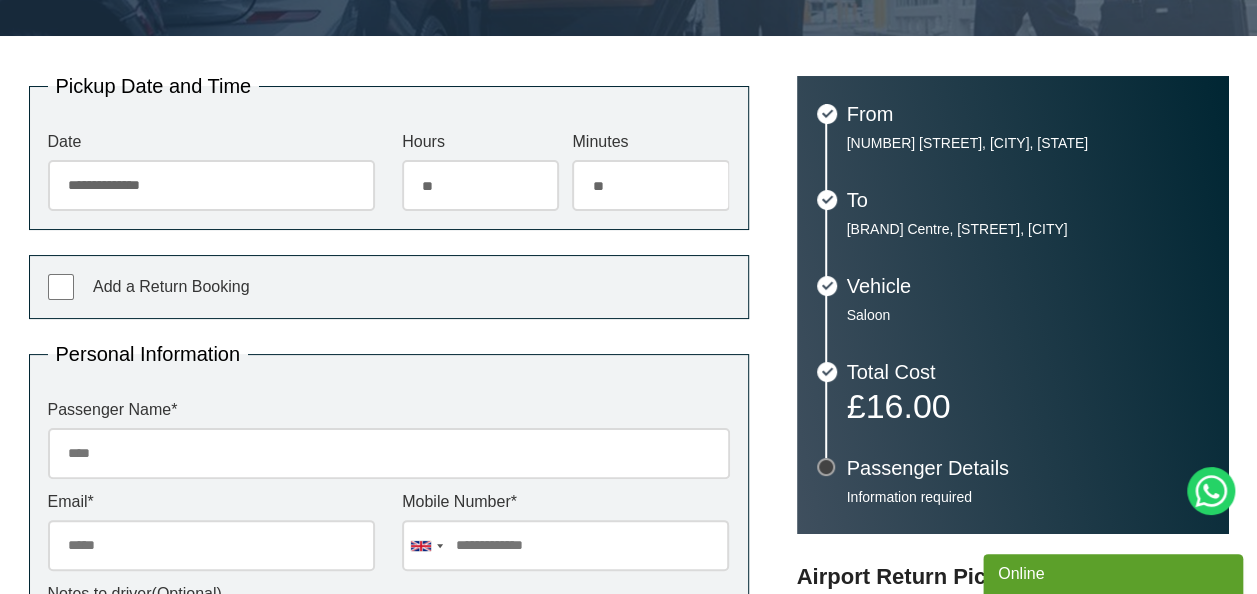 scroll, scrollTop: 0, scrollLeft: 0, axis: both 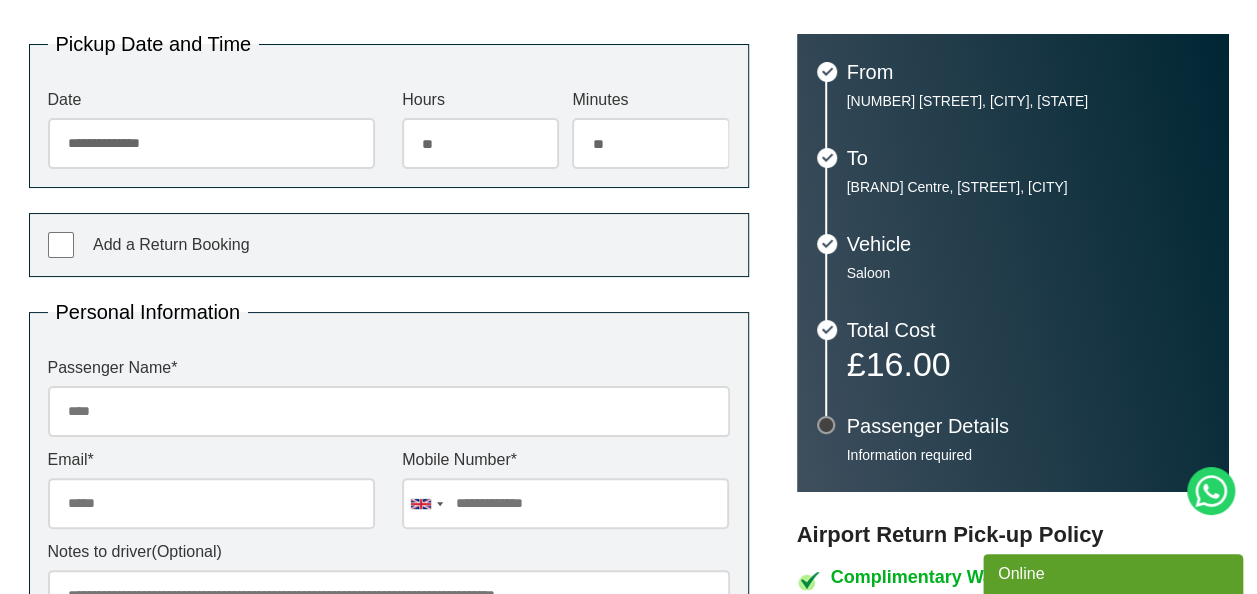 click on "Add a Return Booking" at bounding box center (171, 244) 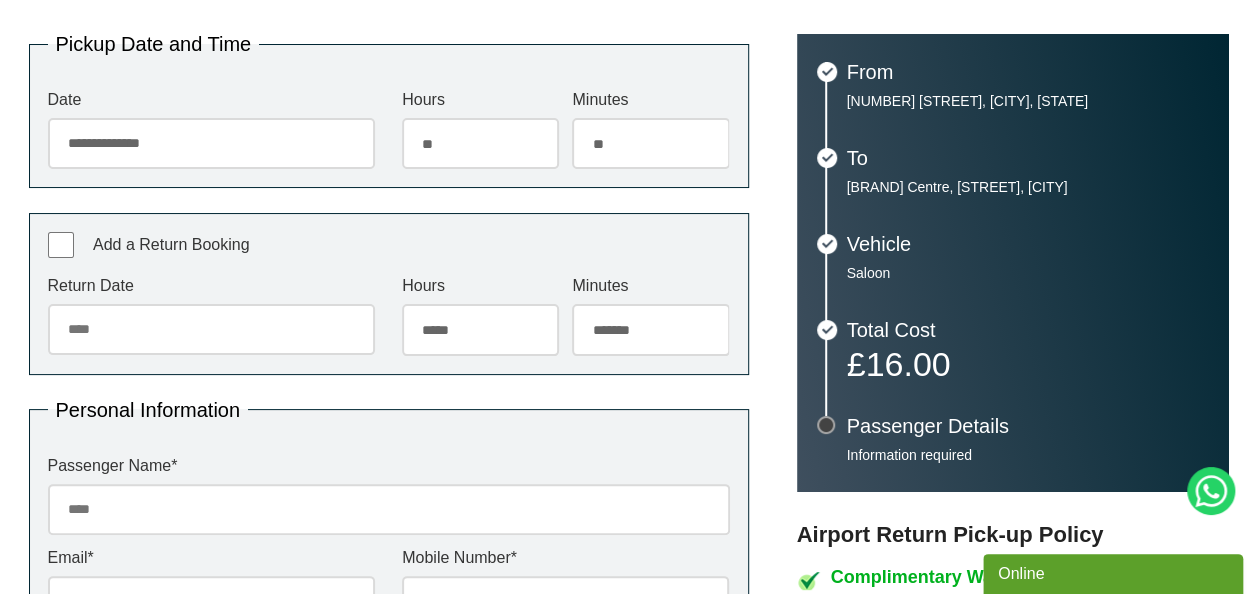 click on "Return Date
August 2025     Sun Mon Tue Wed Thu Fri Sat 27 28 29 30 31 1 2 3 4 5 6 7 8 9 10 11 12 13 14 15 16 17 18 19 20 21 22 23 24 25 26 27 28 29 30 31 1 2 3 4 5 6 Today Close" at bounding box center (211, 316) 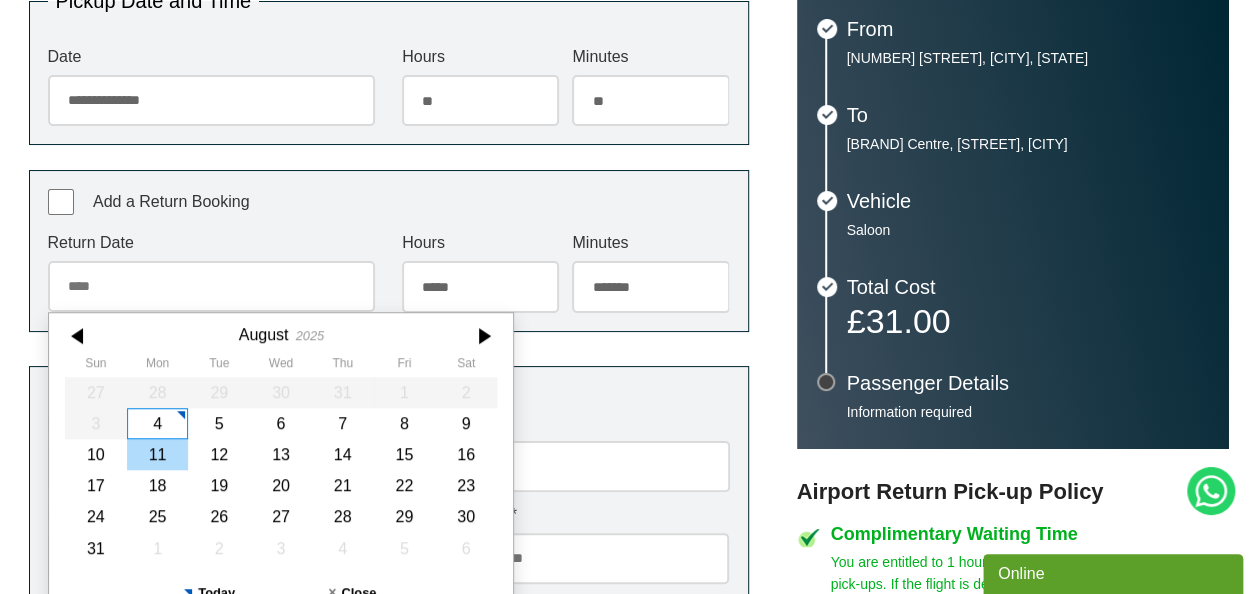 click on "11" at bounding box center [157, 454] 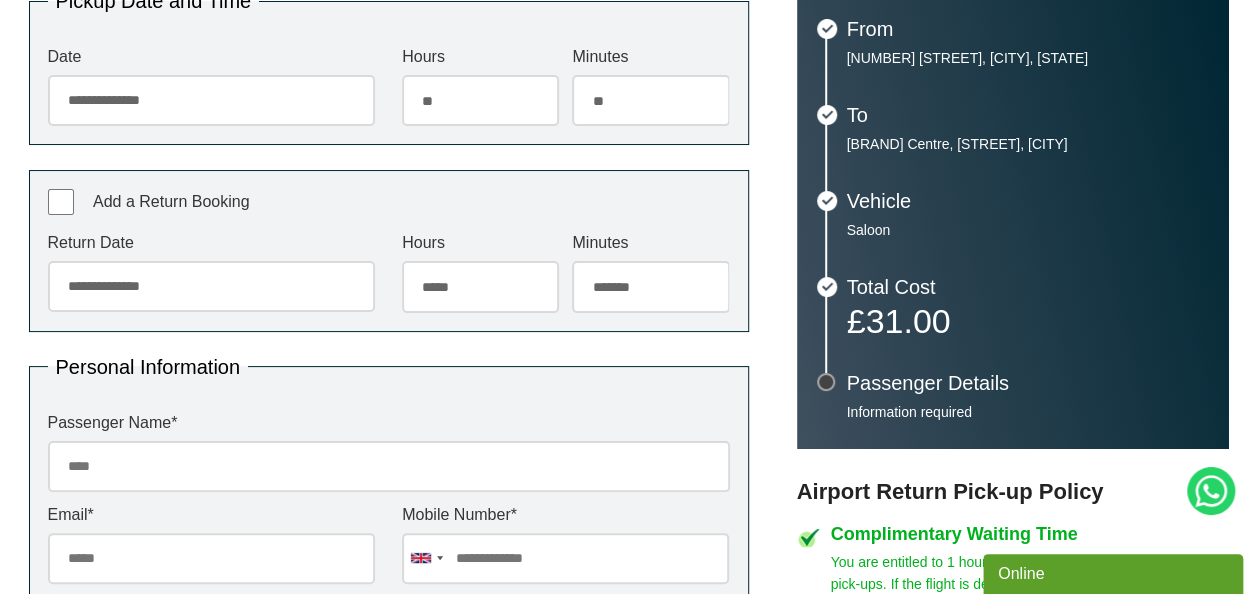 click on "*****
**
**
**
**
**
**
** ** ** ** ** ** ** ** ** ** ** ** ** ** ** ** ** **" at bounding box center [480, 286] 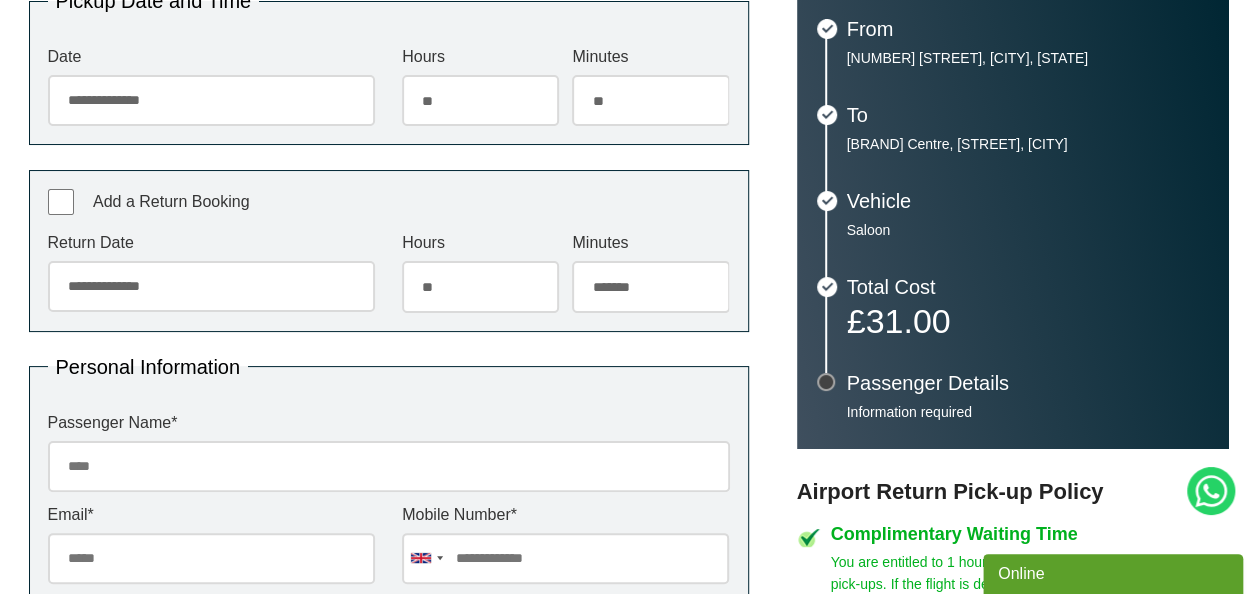 click on "*****
**
**
**
**
**
**
** ** ** ** ** ** ** ** ** ** ** ** ** ** ** ** ** **" at bounding box center [480, 286] 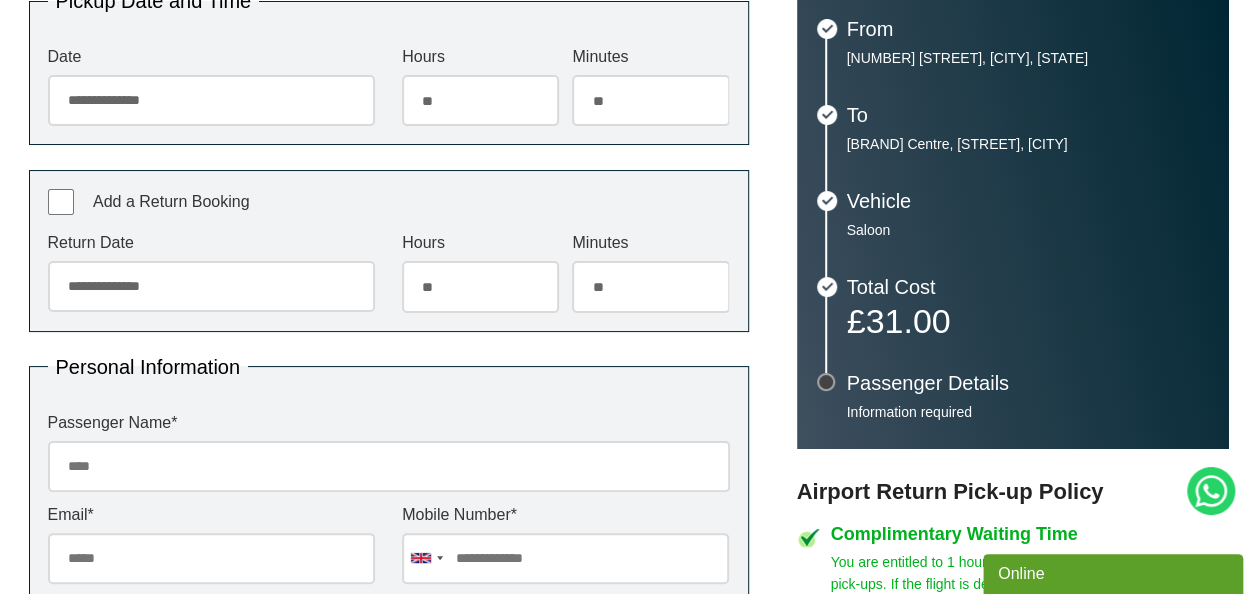 click on "*******
**
**
**
**
**
**
** ** ** ** ** ** ** ** ** ** ** ** ** ** ** ** ** ** ** ** ** ** ** ** ** ** **" at bounding box center [650, 286] 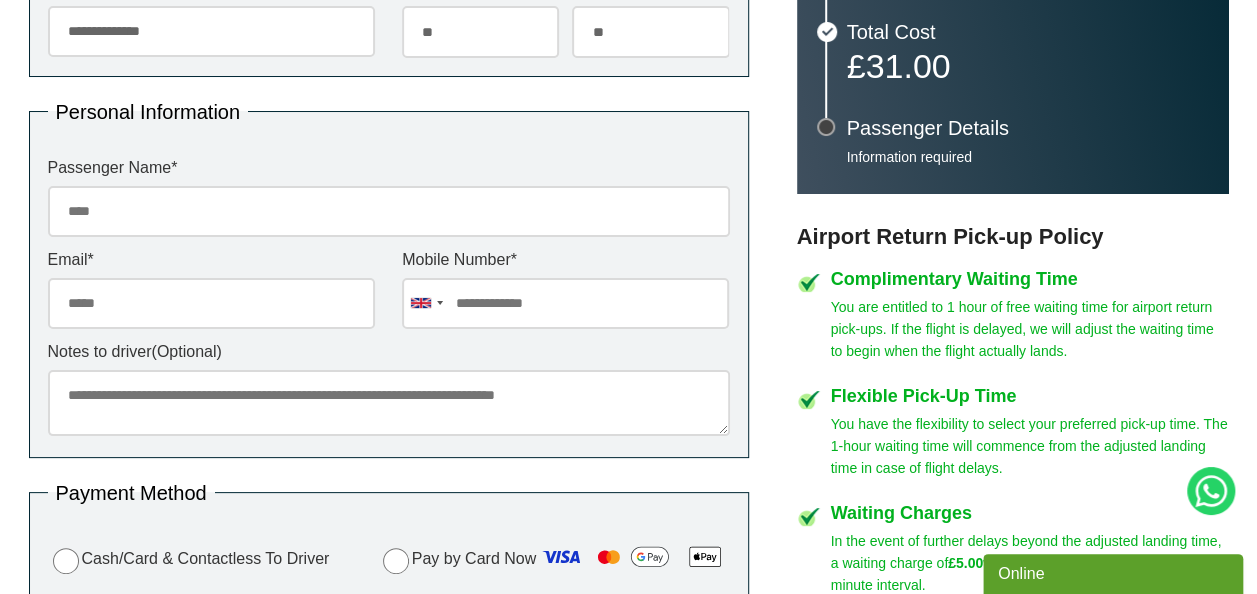 scroll, scrollTop: 763, scrollLeft: 0, axis: vertical 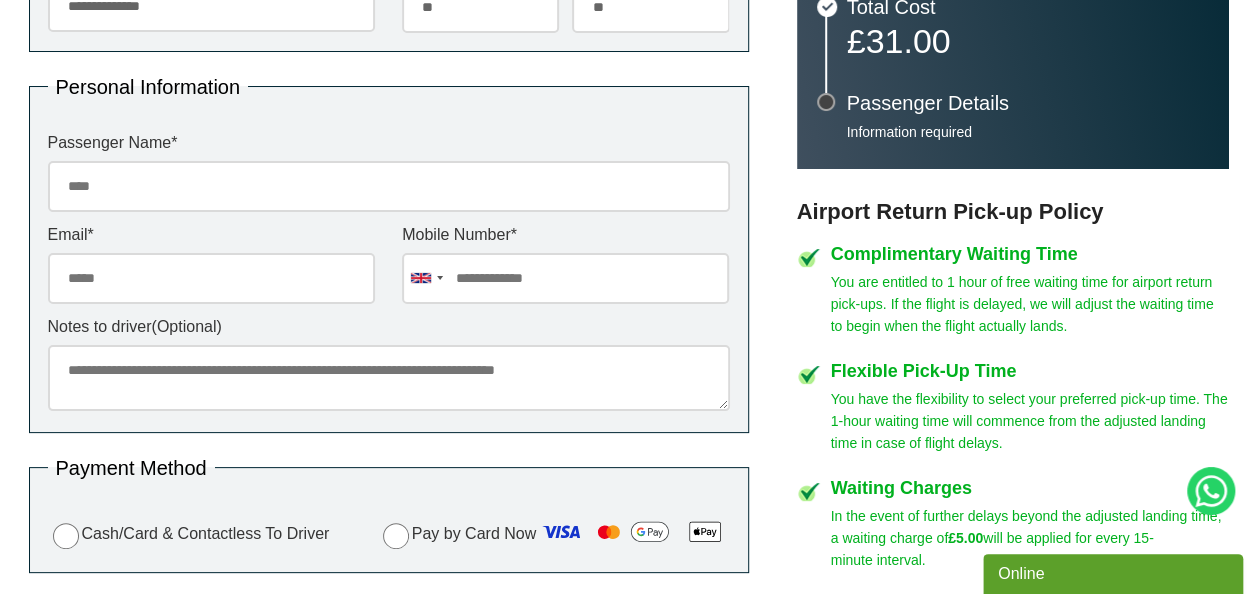 click on "Notes to driver  (Optional)" at bounding box center (389, 378) 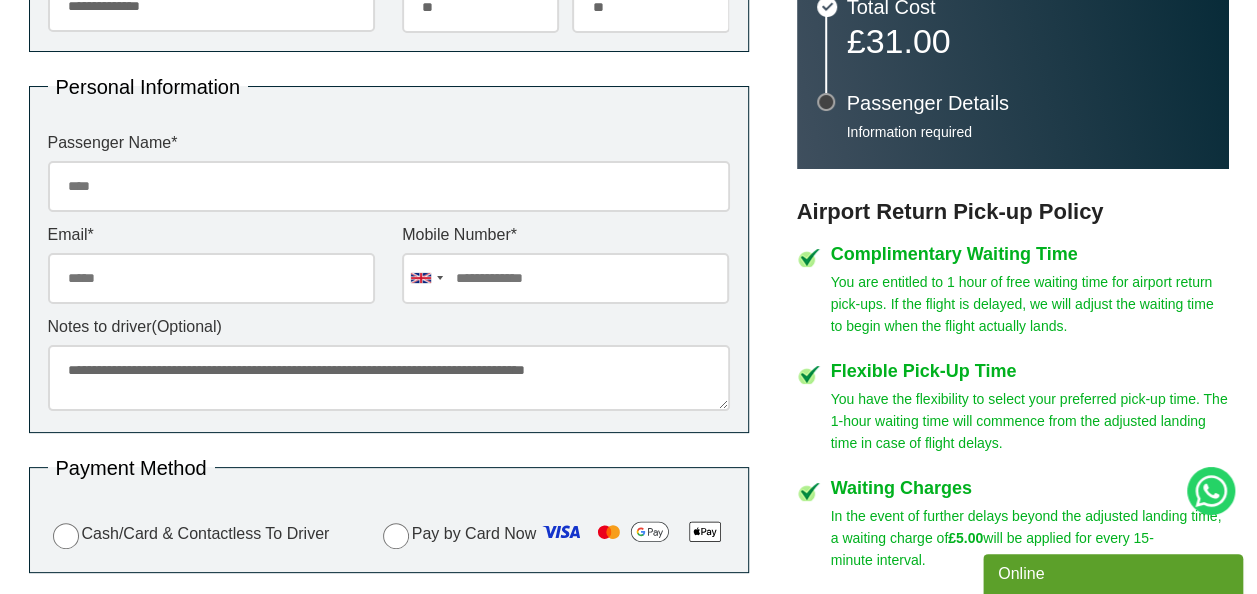 type on "**********" 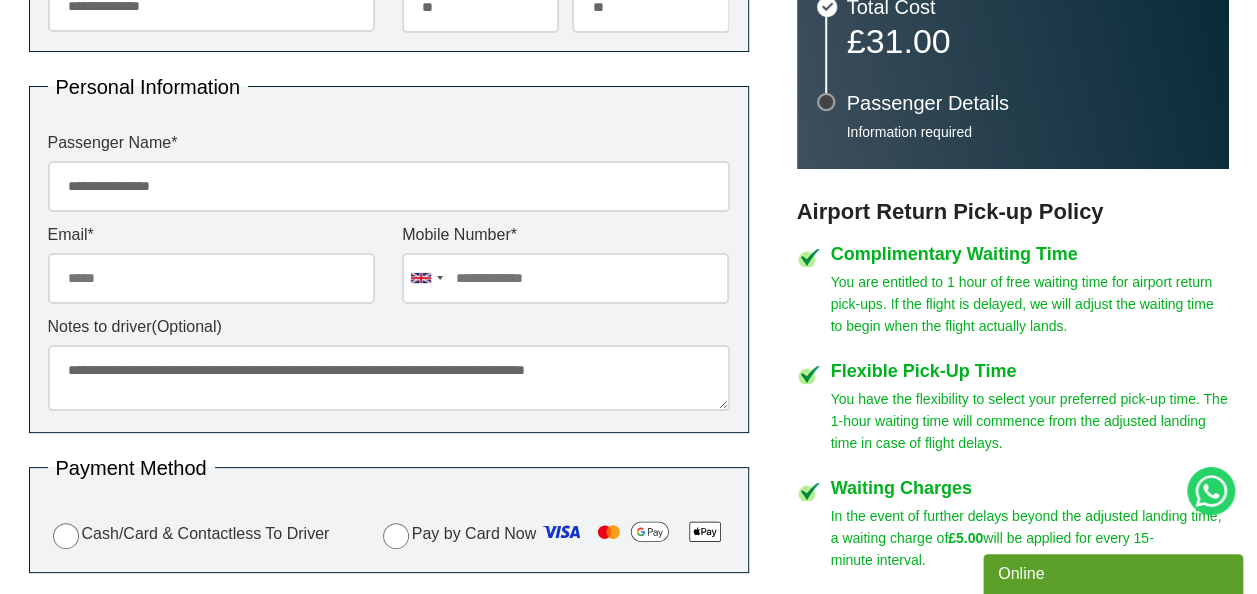 type on "**********" 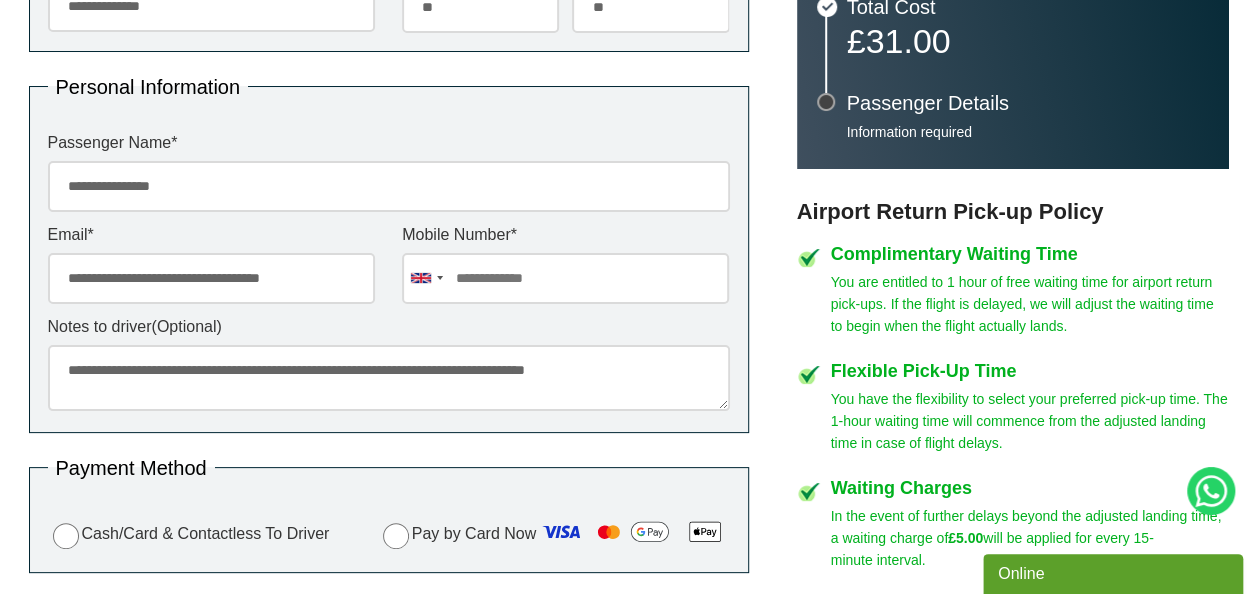 type on "**********" 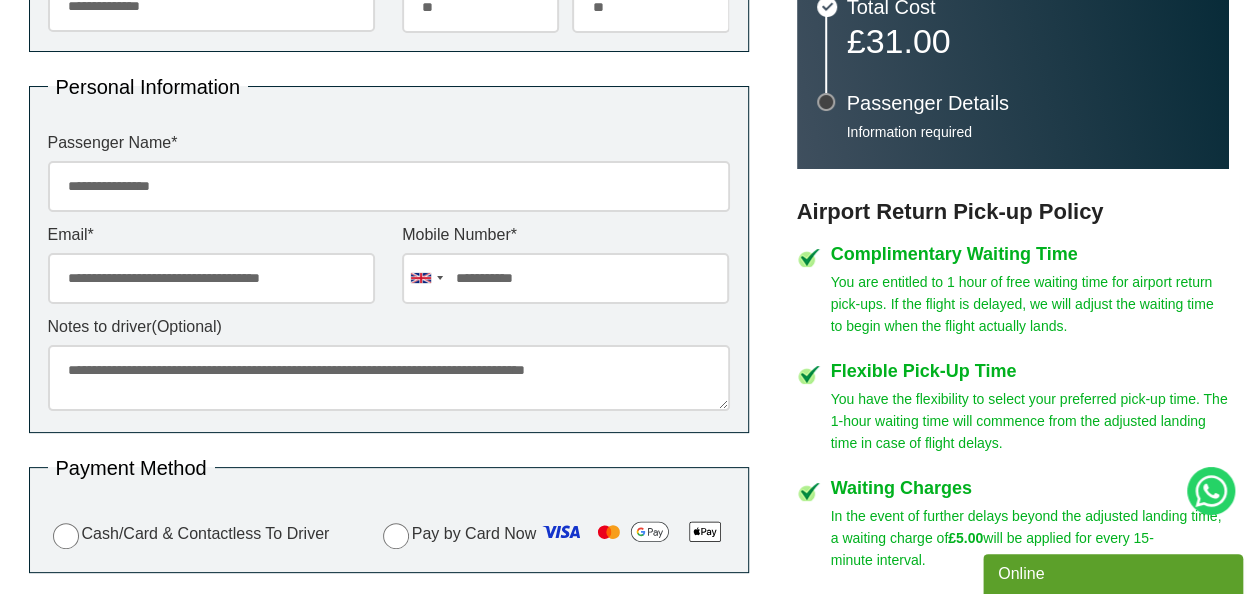 click on "**********" at bounding box center (389, 255) 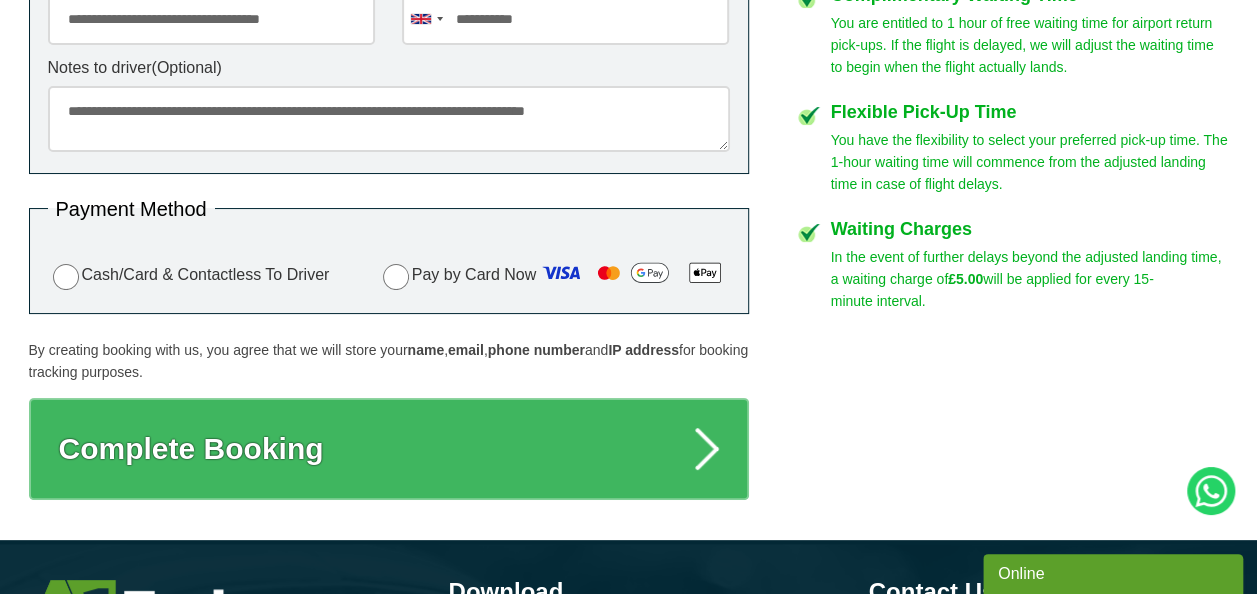 scroll, scrollTop: 1123, scrollLeft: 0, axis: vertical 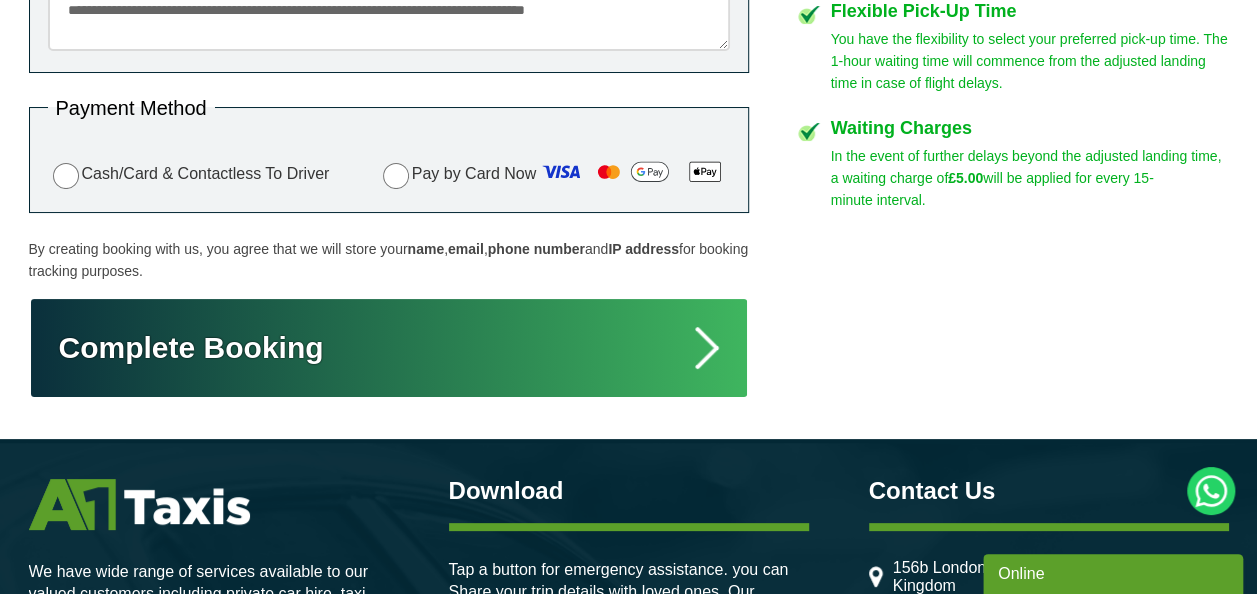 click on "Complete Booking" at bounding box center (389, 348) 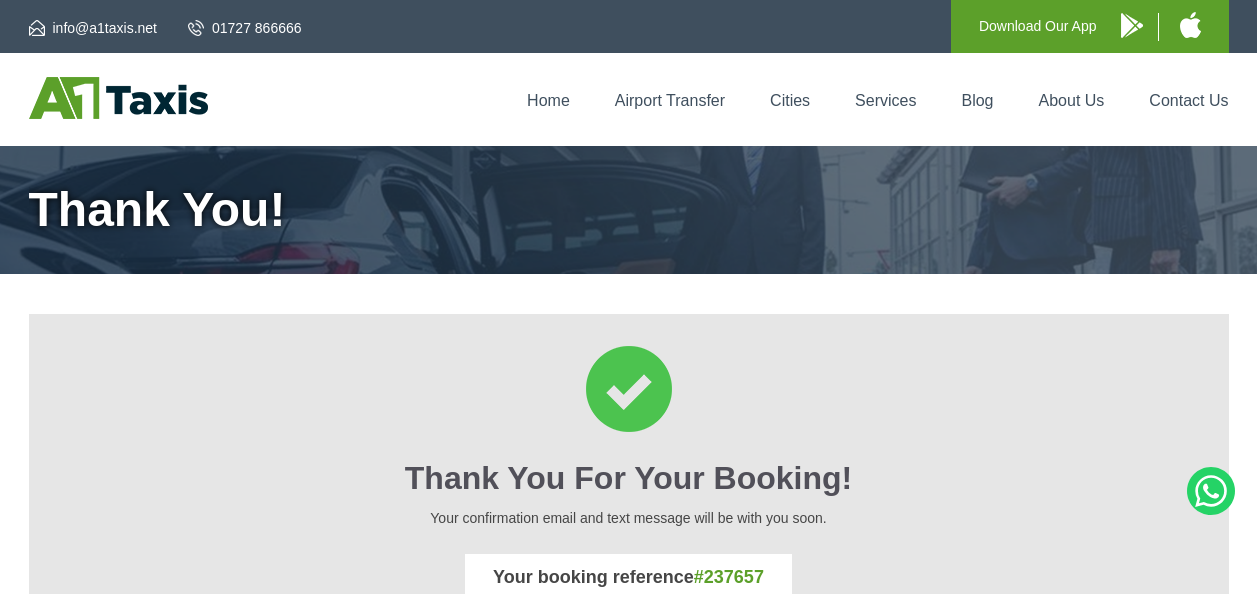 scroll, scrollTop: 0, scrollLeft: 0, axis: both 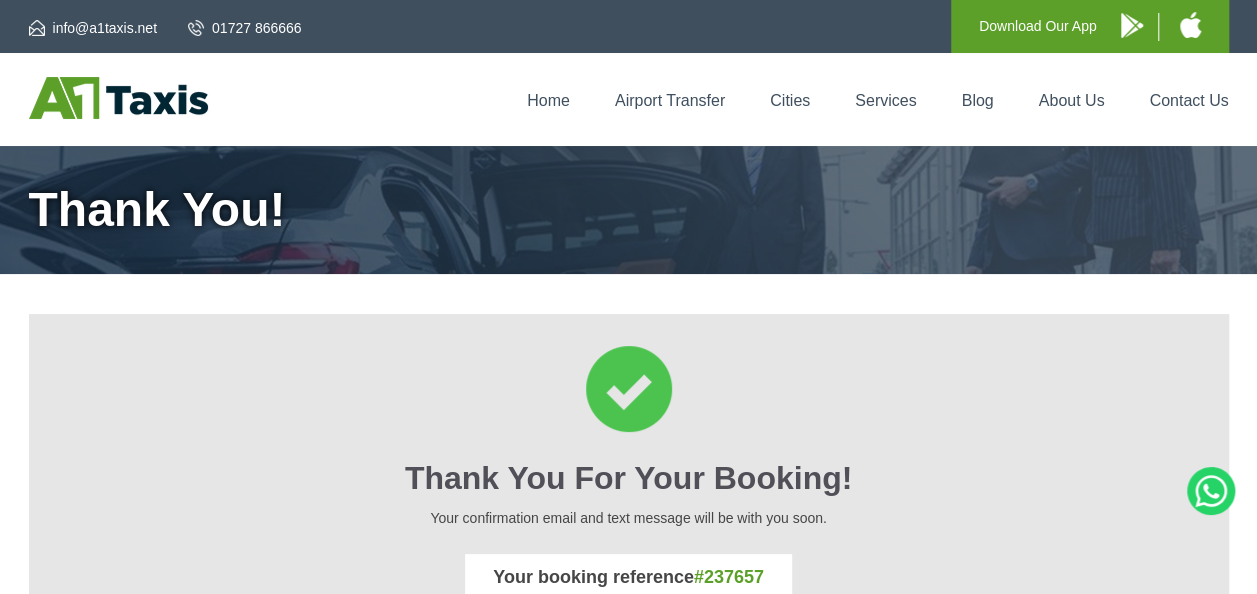 click on "Thank You for your booking!
Your confirmation email and text message will be with you soon.
Your booking reference
#[NUMBER]
Book Another Trip" at bounding box center [629, 513] 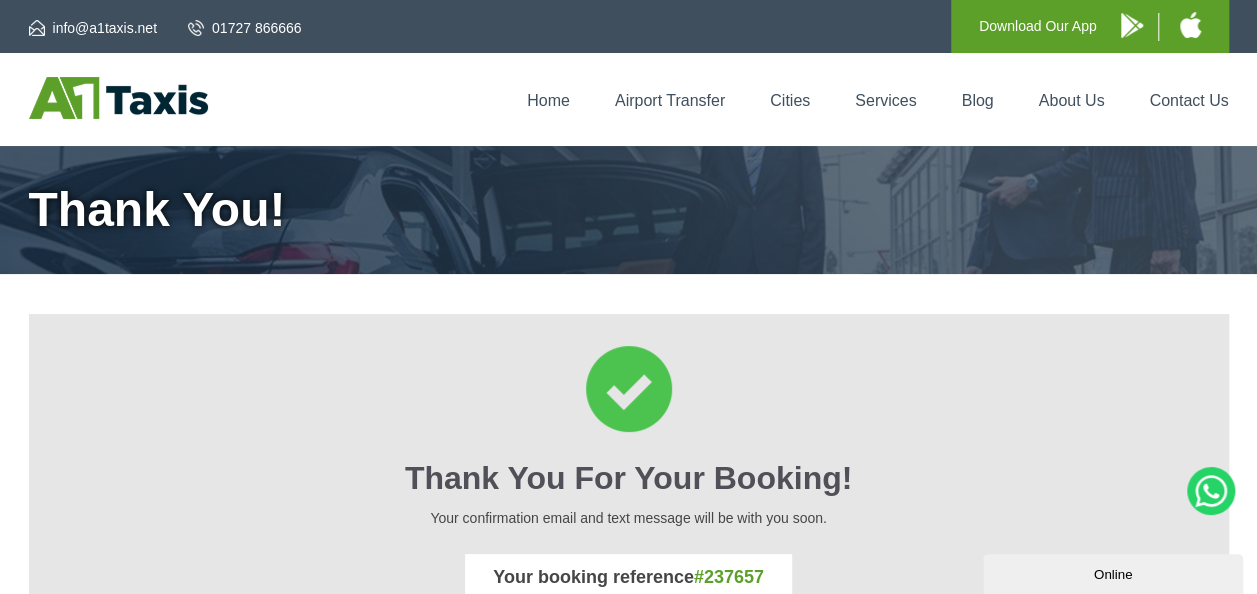 scroll, scrollTop: 0, scrollLeft: 0, axis: both 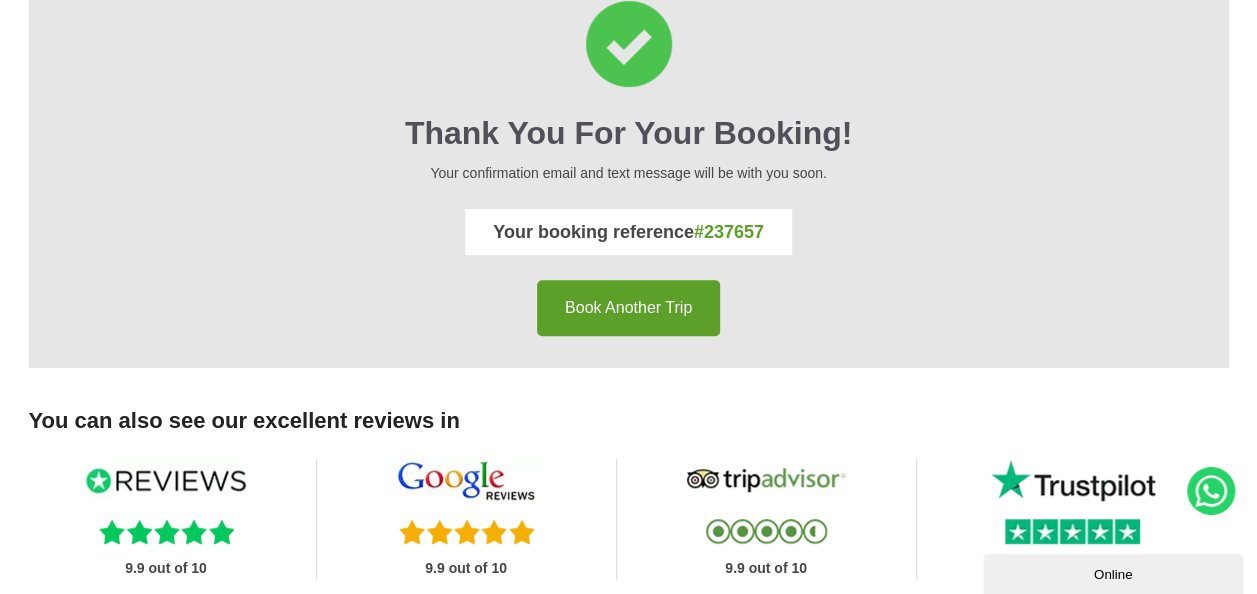 click on "Book Another Trip" at bounding box center (628, 308) 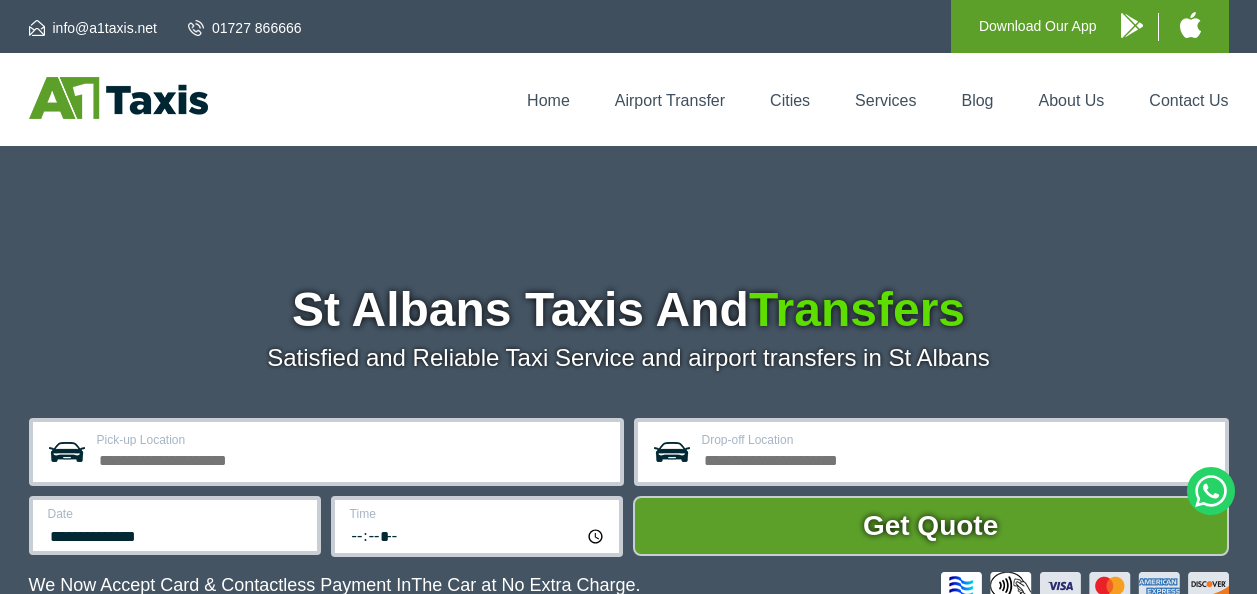 scroll, scrollTop: 0, scrollLeft: 0, axis: both 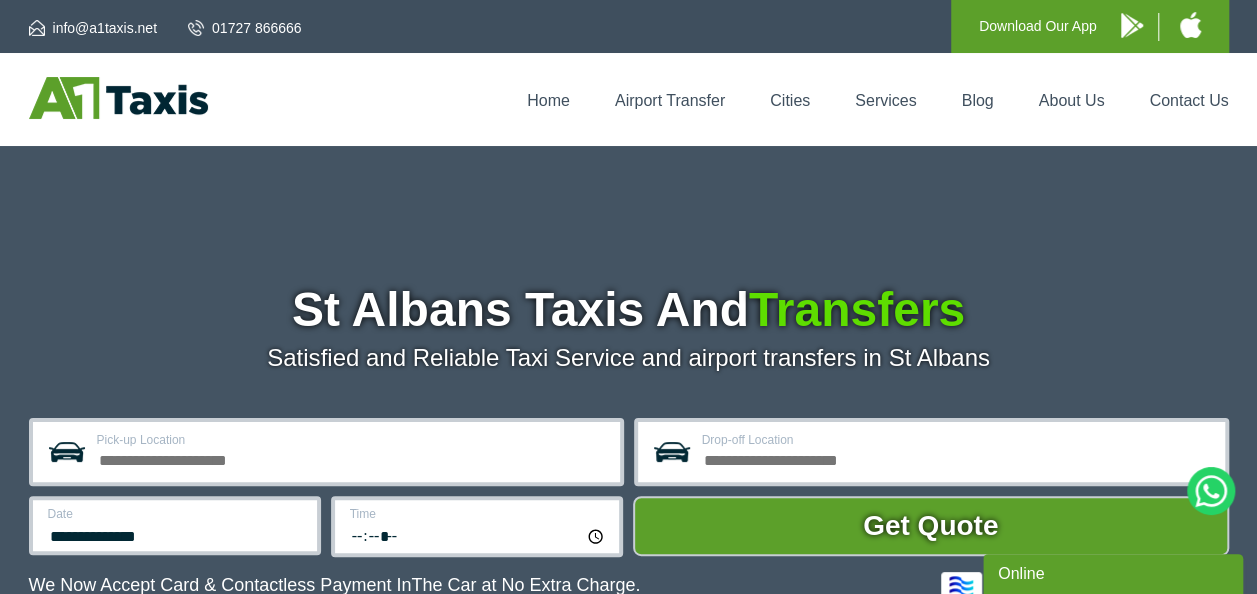 click on "Pick-up Location" at bounding box center [352, 458] 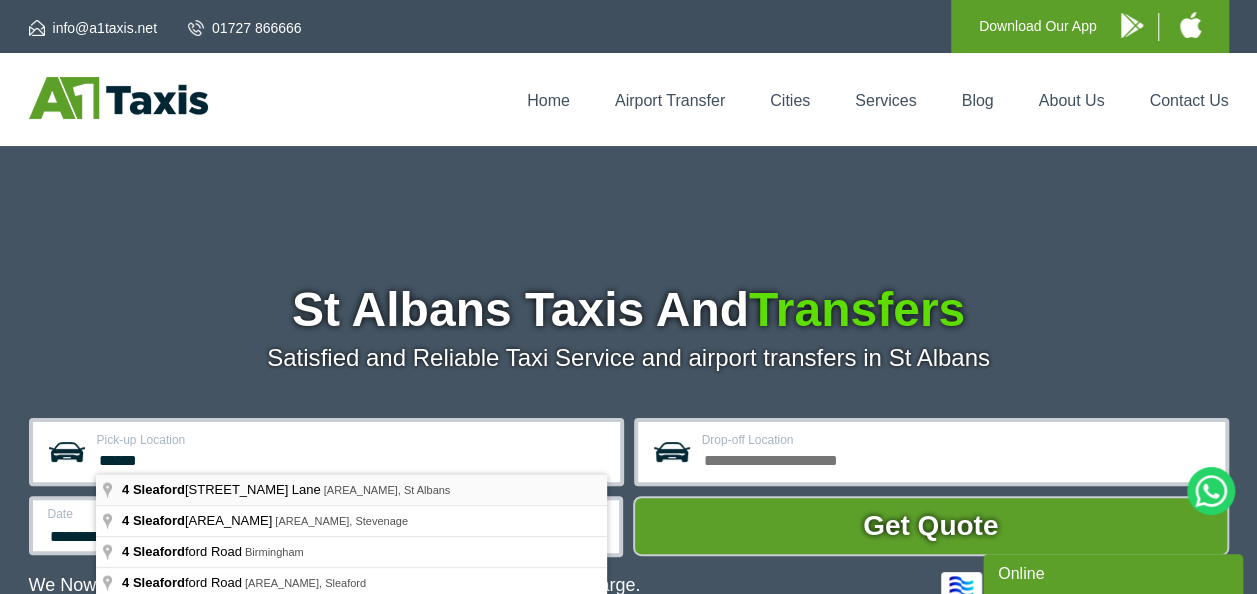 type on "**********" 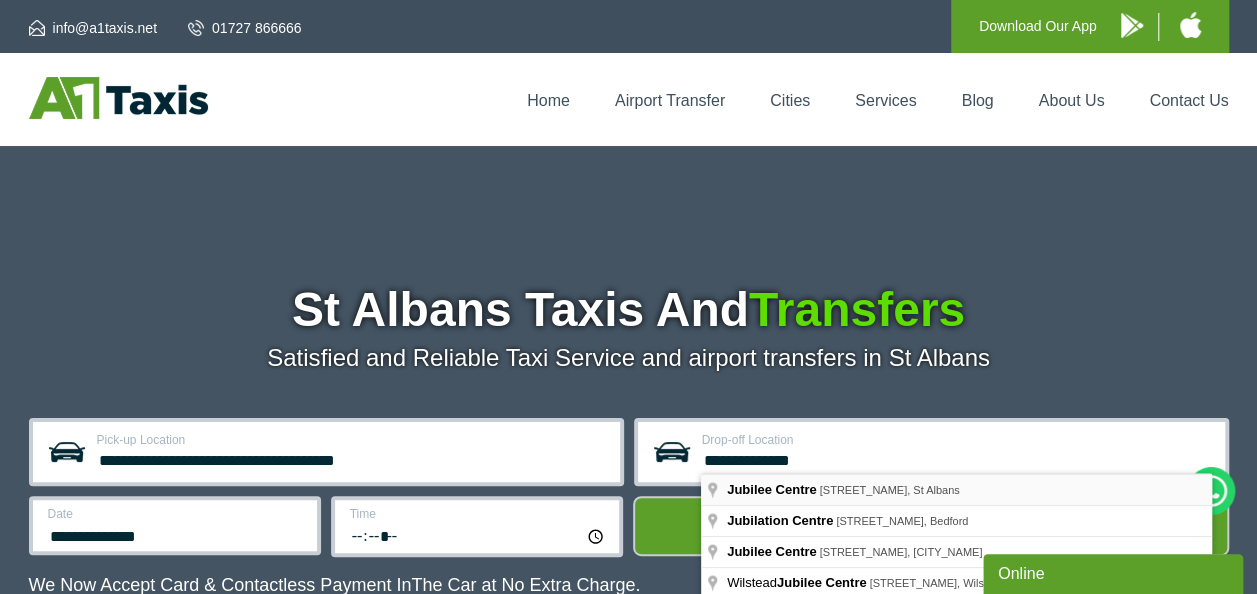 type on "**********" 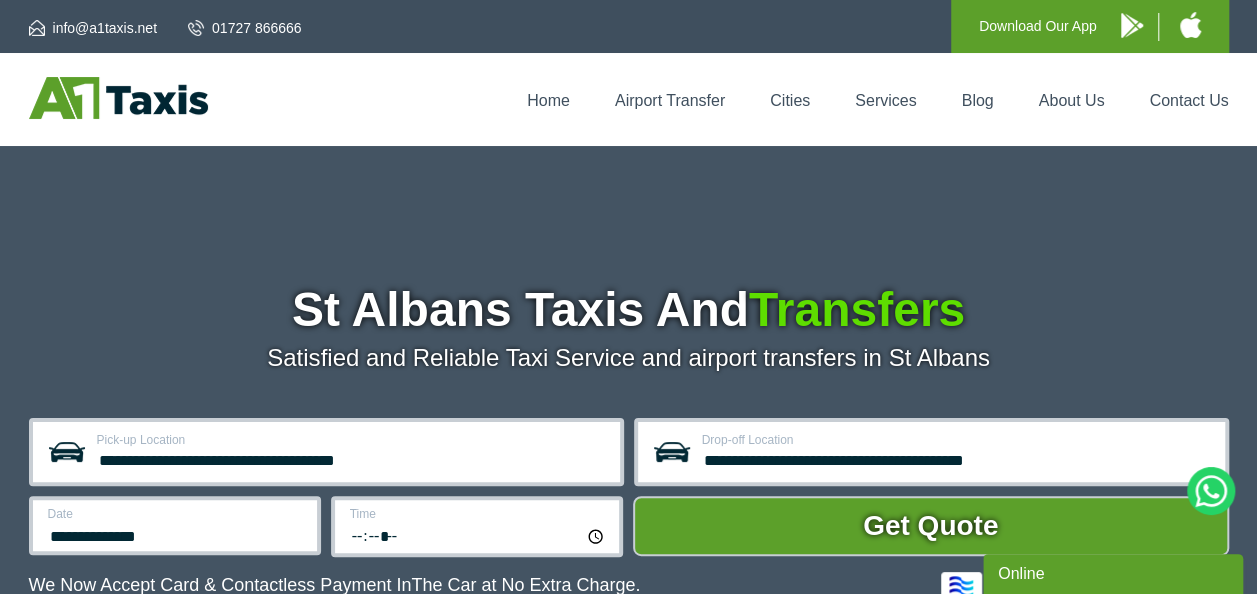 click on "**********" at bounding box center [628, 525] 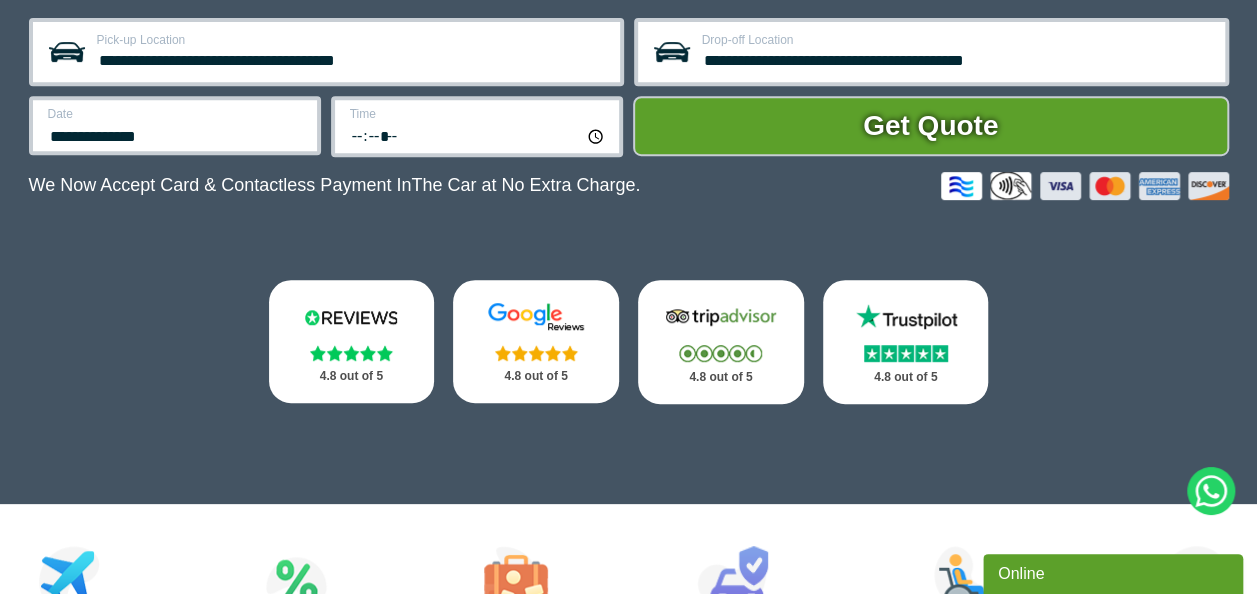 scroll, scrollTop: 440, scrollLeft: 0, axis: vertical 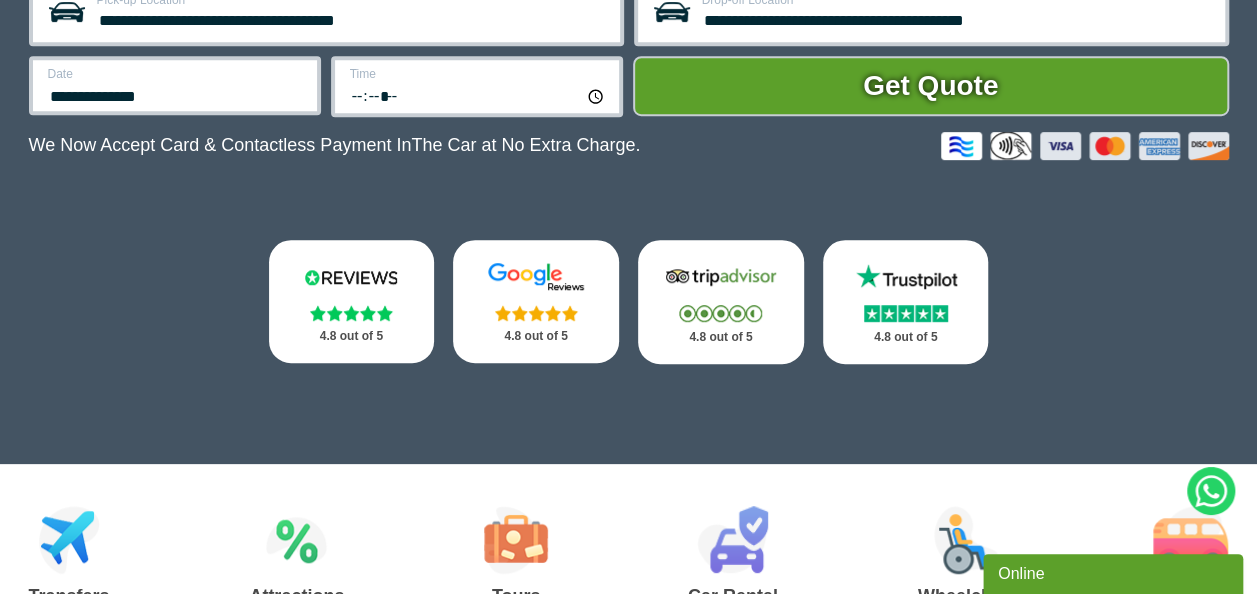 click on "**********" at bounding box center [176, 94] 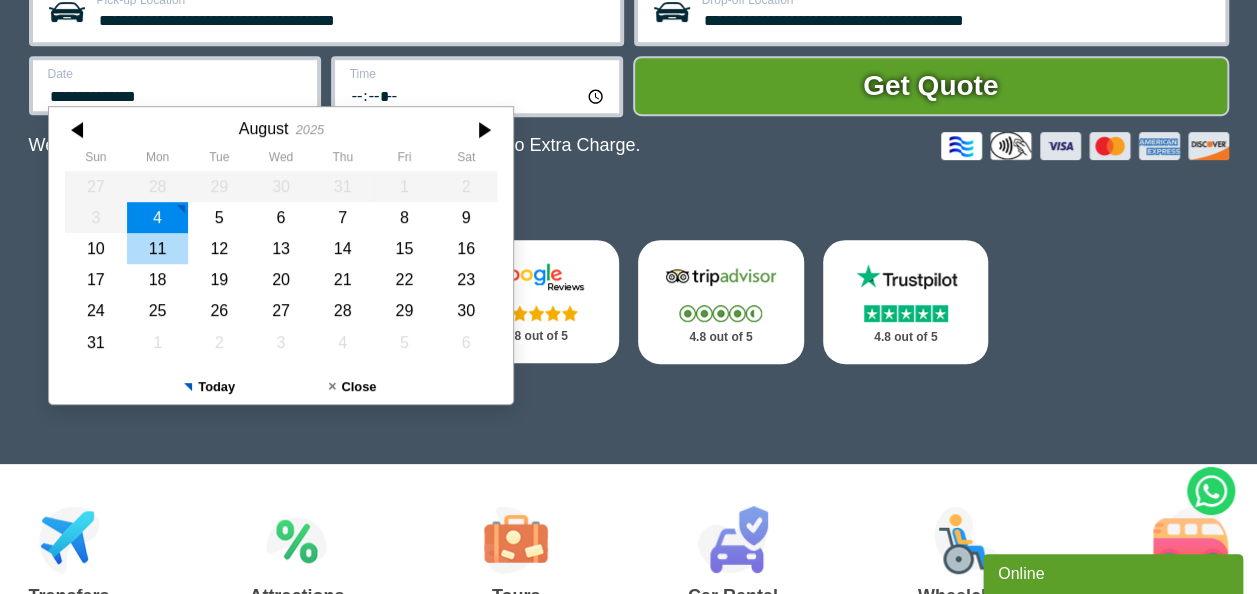 click on "11" at bounding box center [157, 248] 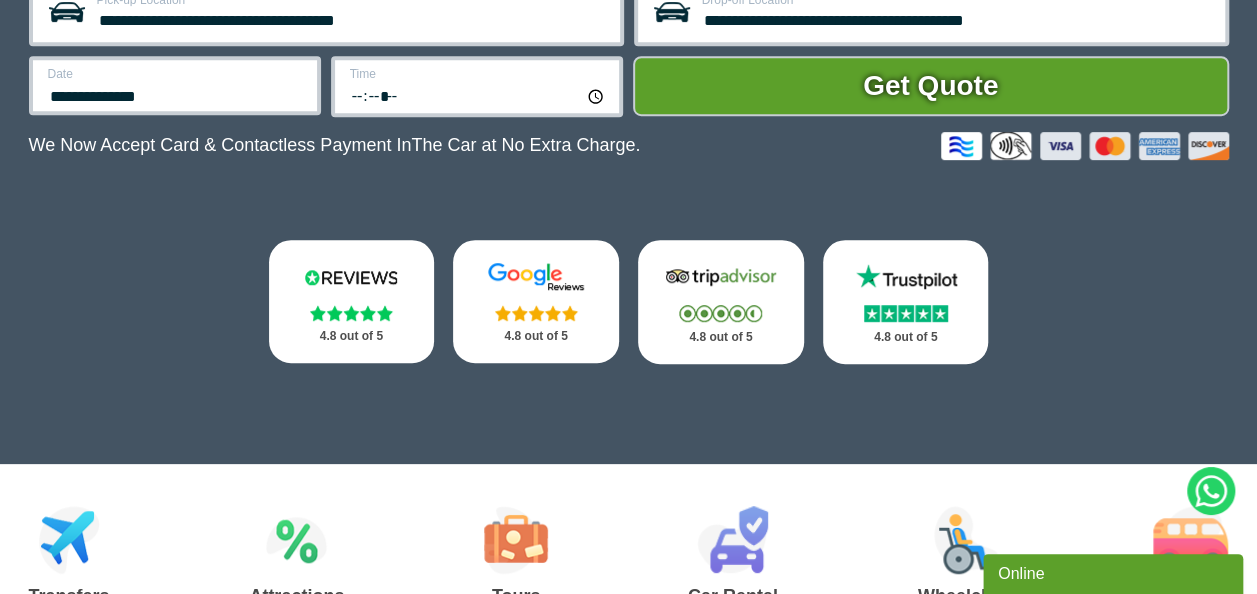 click on "Time" at bounding box center (478, 74) 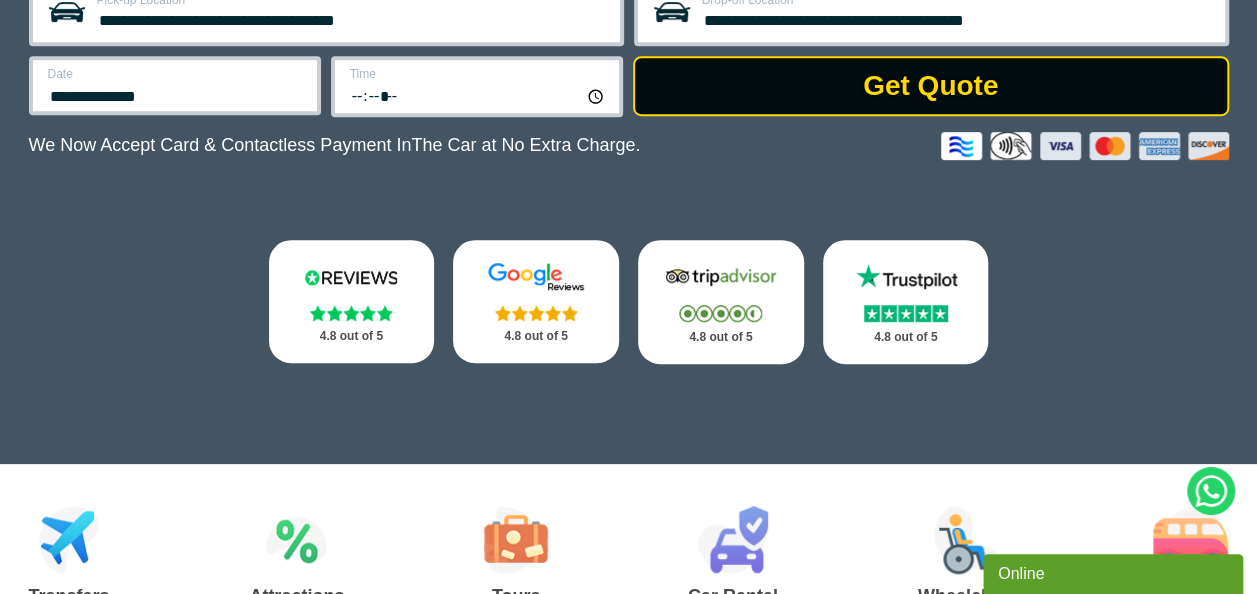 click on "Get Quote" at bounding box center (931, 86) 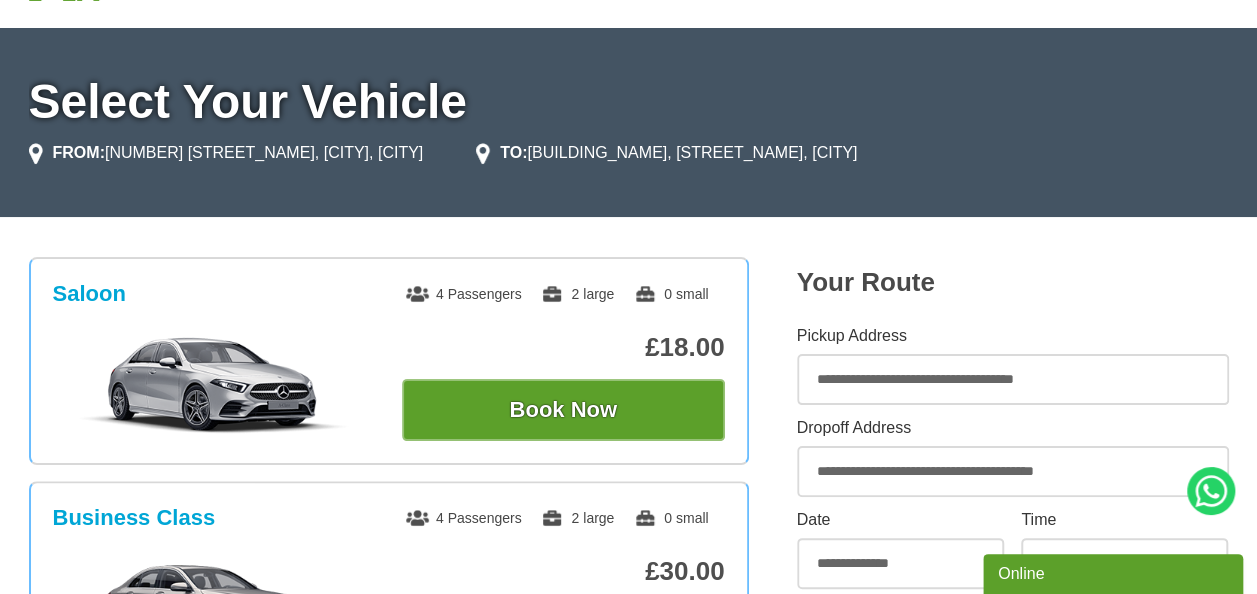 scroll, scrollTop: 0, scrollLeft: 0, axis: both 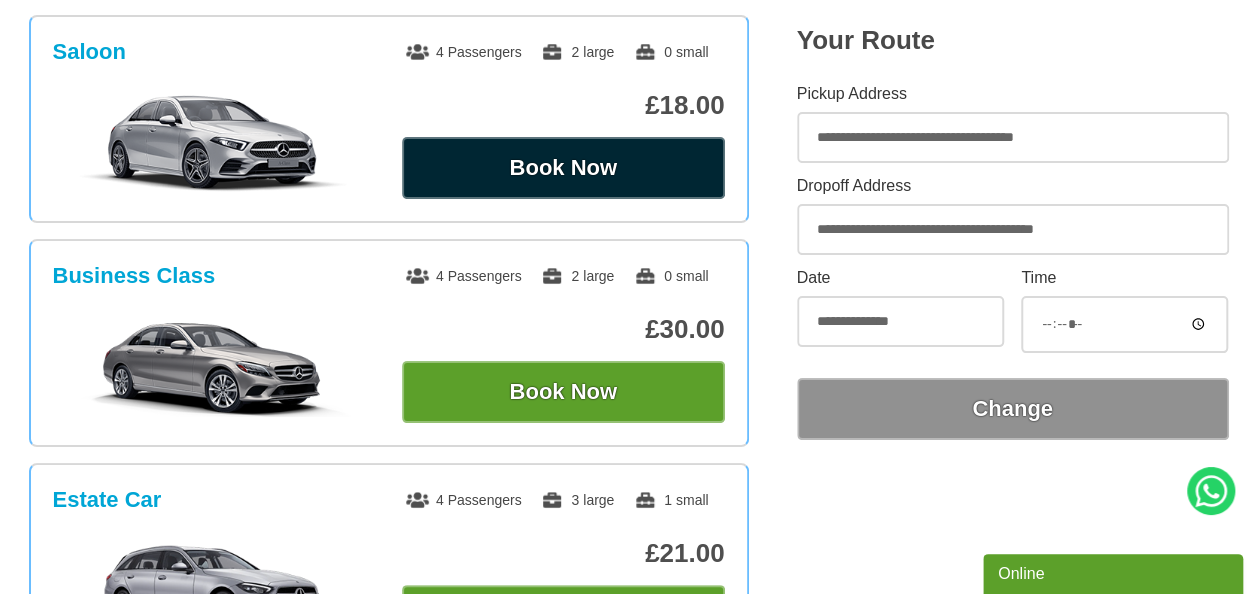 click on "Book Now" at bounding box center [563, 168] 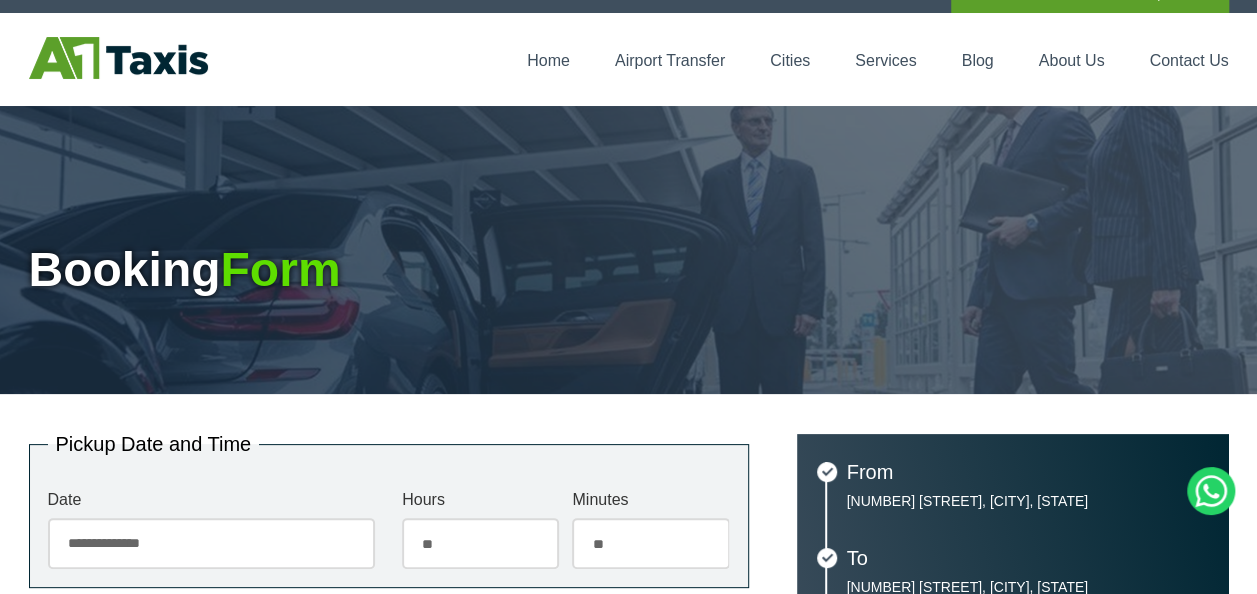 scroll, scrollTop: 198, scrollLeft: 0, axis: vertical 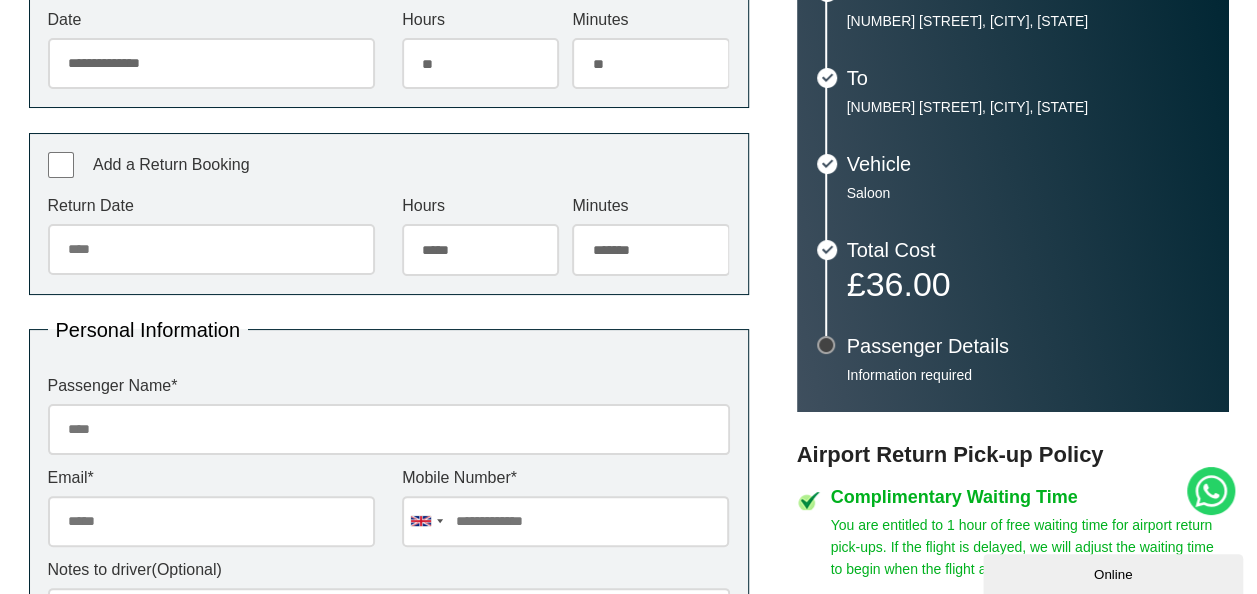 click on "Return Date" at bounding box center [211, 249] 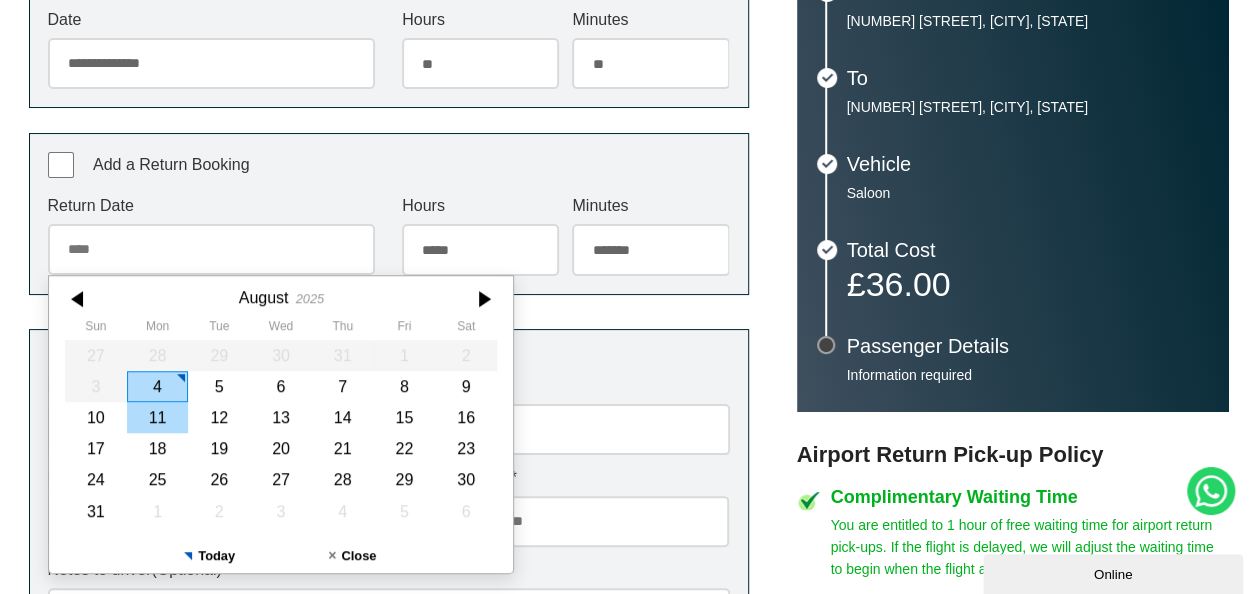 click on "11" at bounding box center (157, 417) 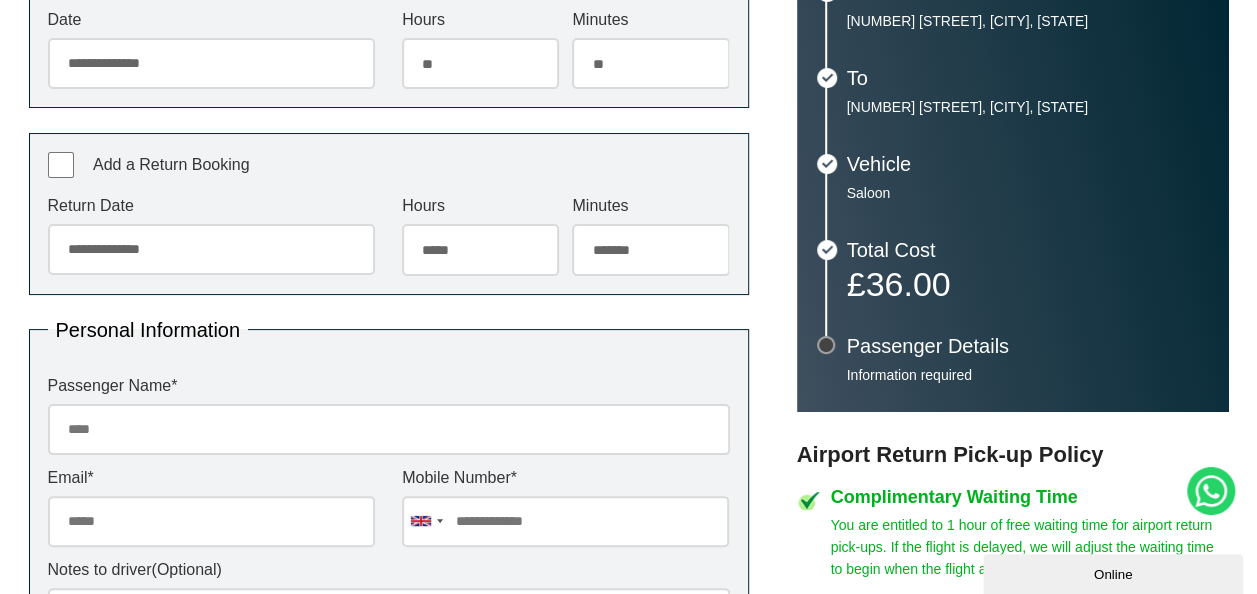 click on "*****
**
**
**
**
**
**
** ** ** ** ** ** ** ** ** ** ** ** ** ** ** ** ** **" at bounding box center (480, 249) 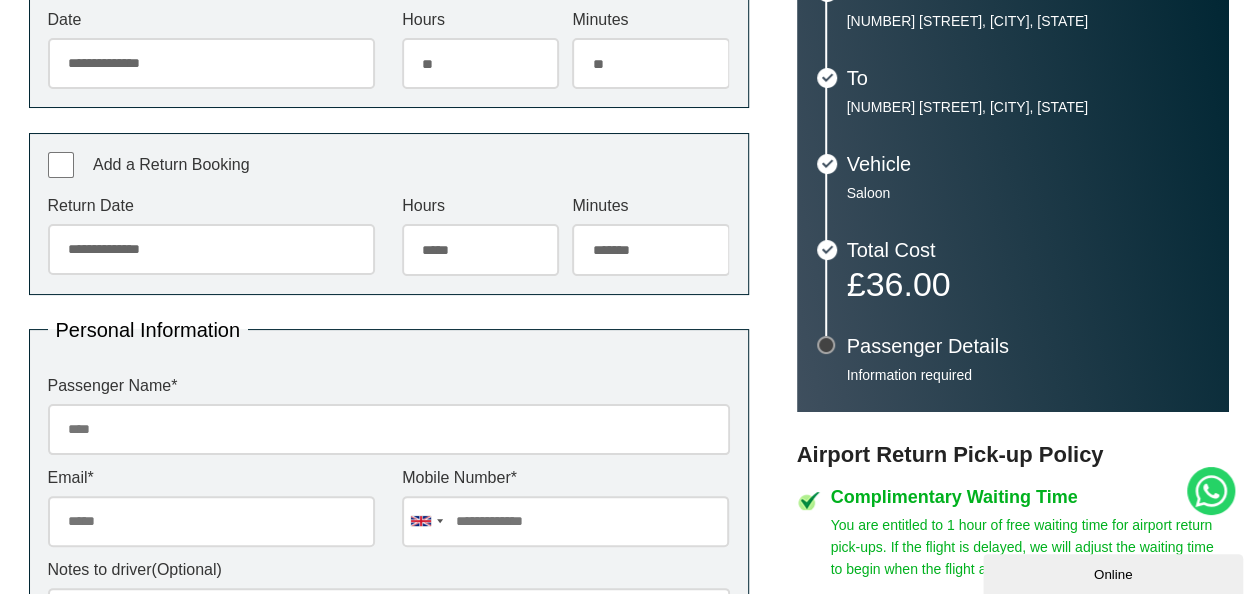 select on "**" 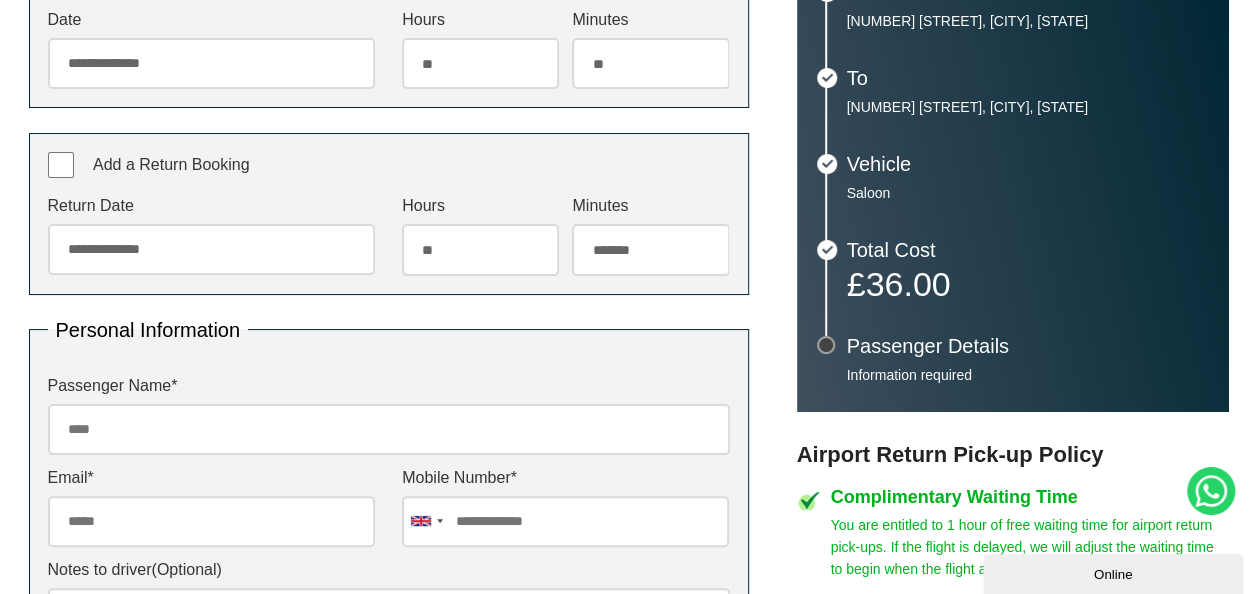 click on "*****
**
**
**
**
**
**
** ** ** ** ** ** ** ** ** ** ** ** ** ** ** ** ** **" at bounding box center [480, 249] 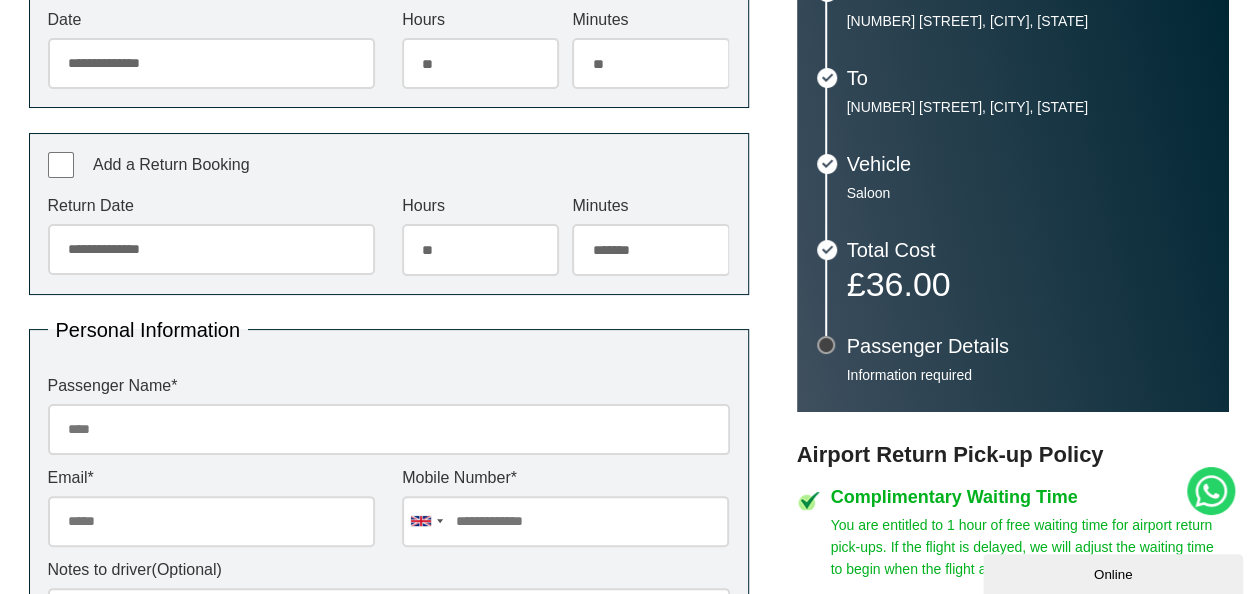 select on "**" 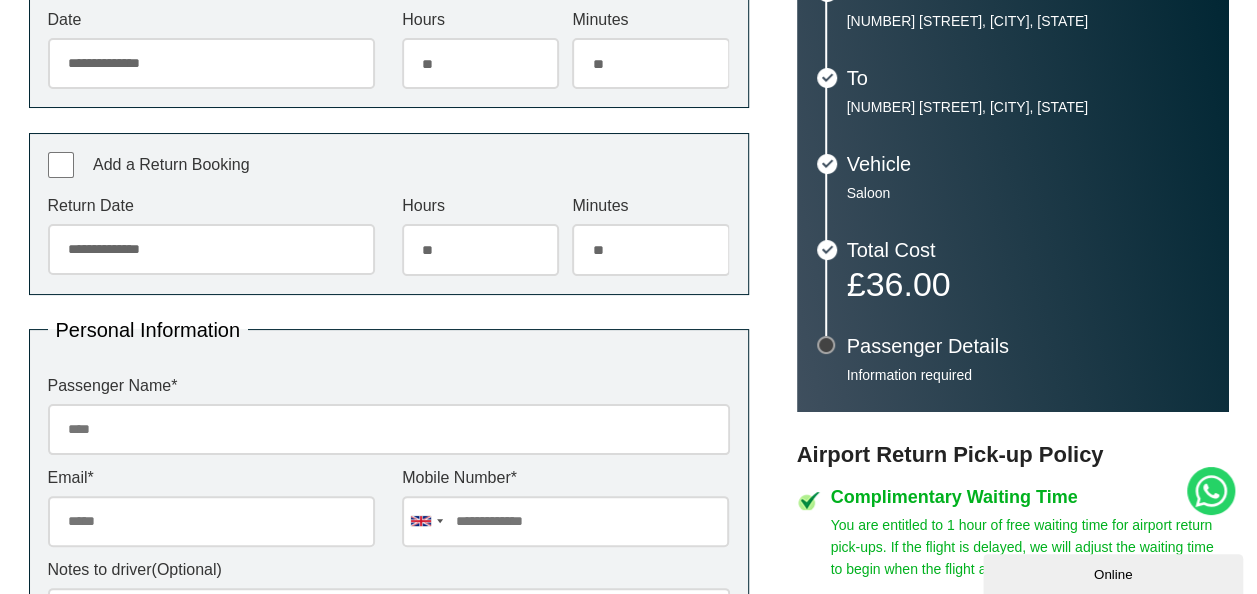 click on "*******
**
**
**
**
**
**
** ** ** ** ** ** ** ** ** ** ** ** ** ** ** ** ** ** ** ** ** ** ** ** ** ** **" at bounding box center (650, 249) 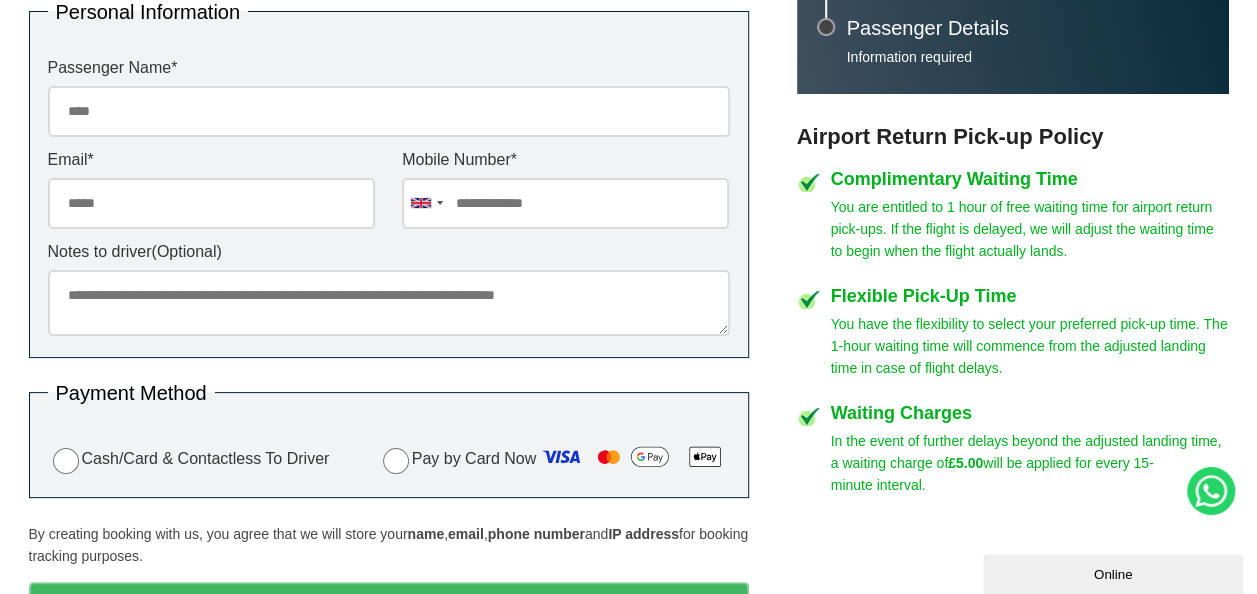 scroll, scrollTop: 782, scrollLeft: 0, axis: vertical 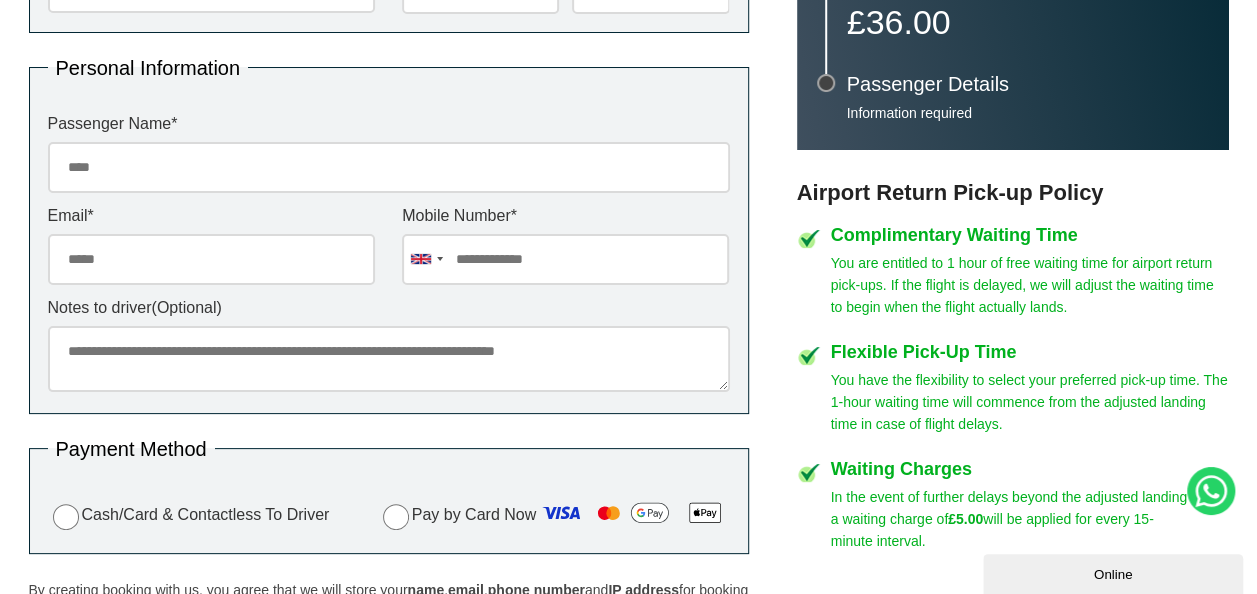 click on "Notes to driver  (Optional)" at bounding box center [389, 359] 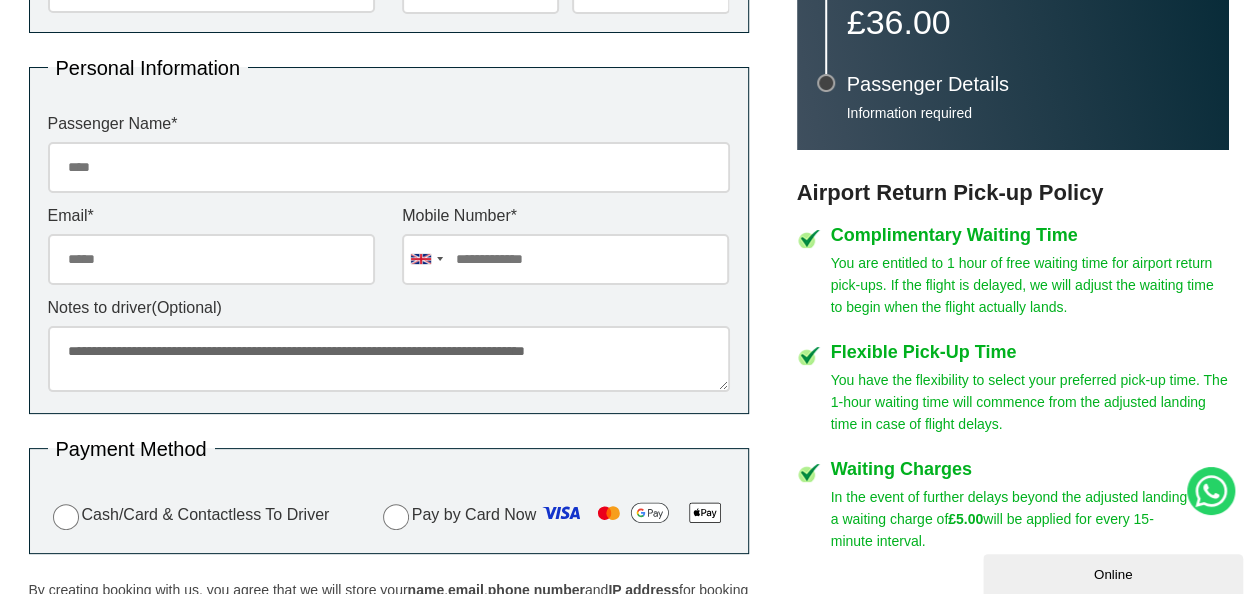 type on "**********" 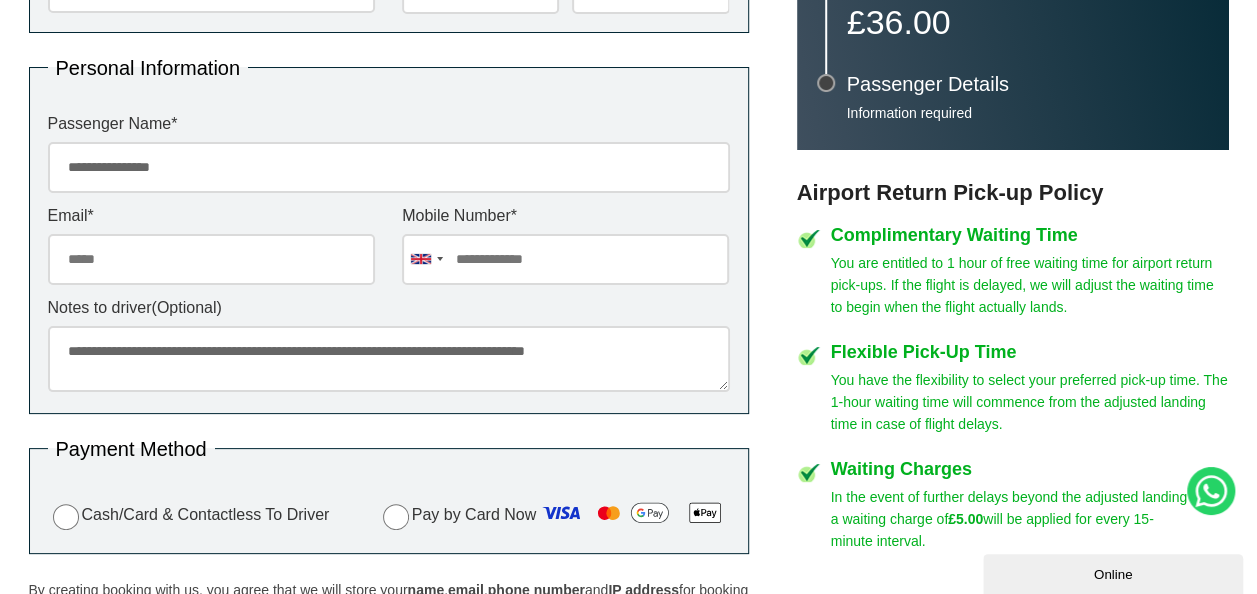 type on "**********" 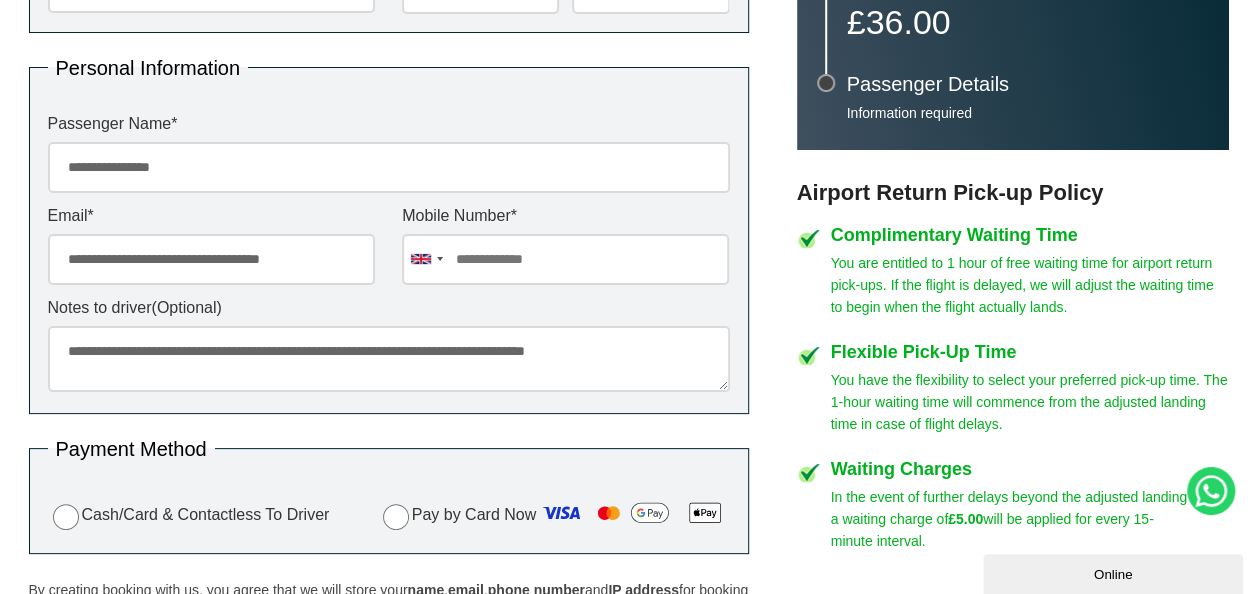 type on "**********" 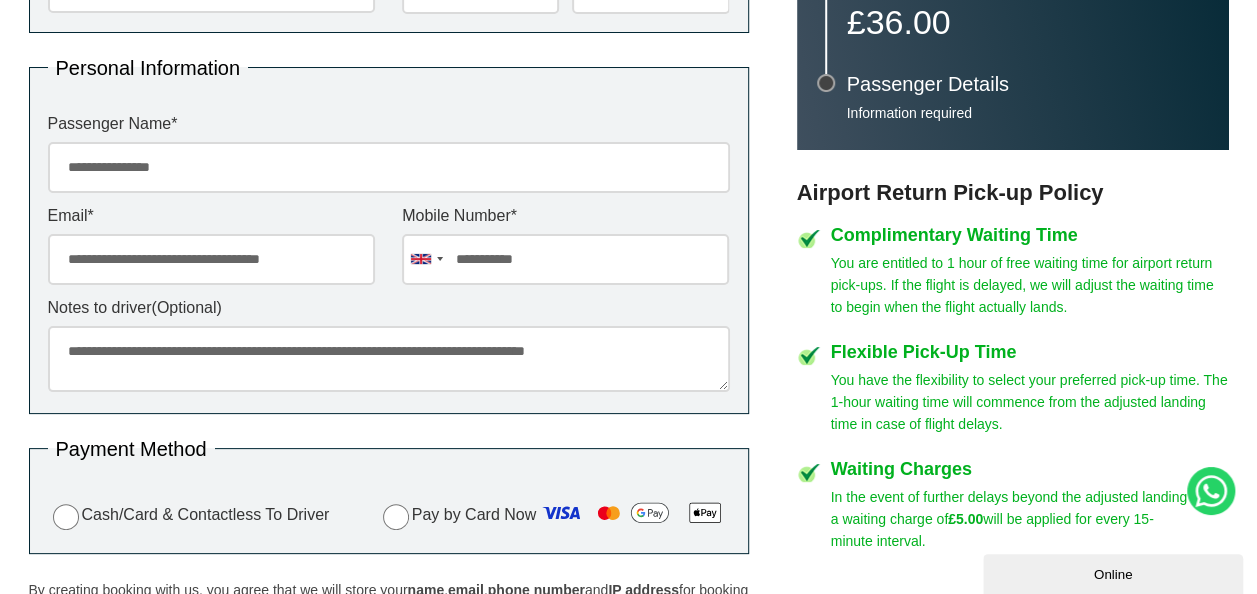 click on "**********" at bounding box center (629, 216) 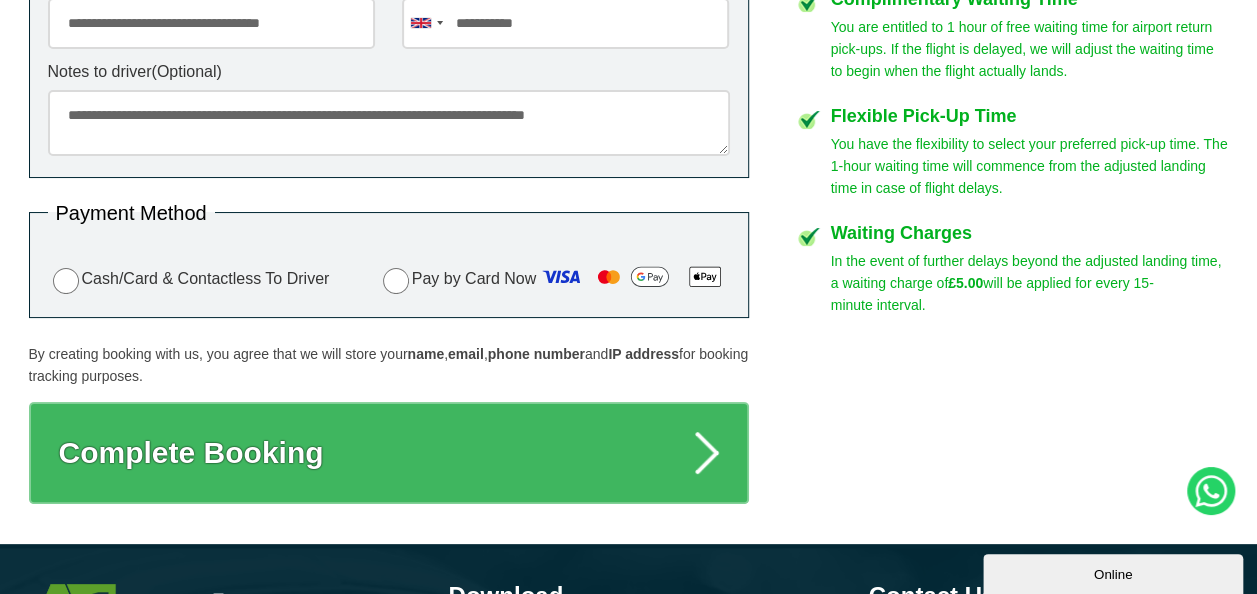 scroll, scrollTop: 1022, scrollLeft: 0, axis: vertical 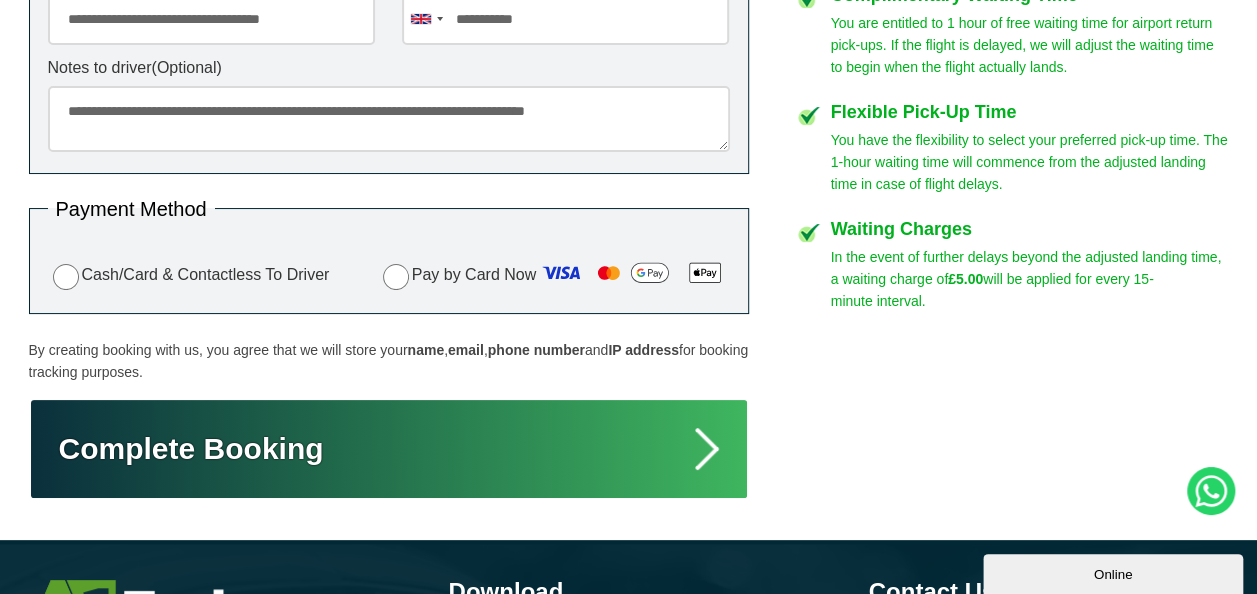 click on "Complete Booking" at bounding box center [389, 449] 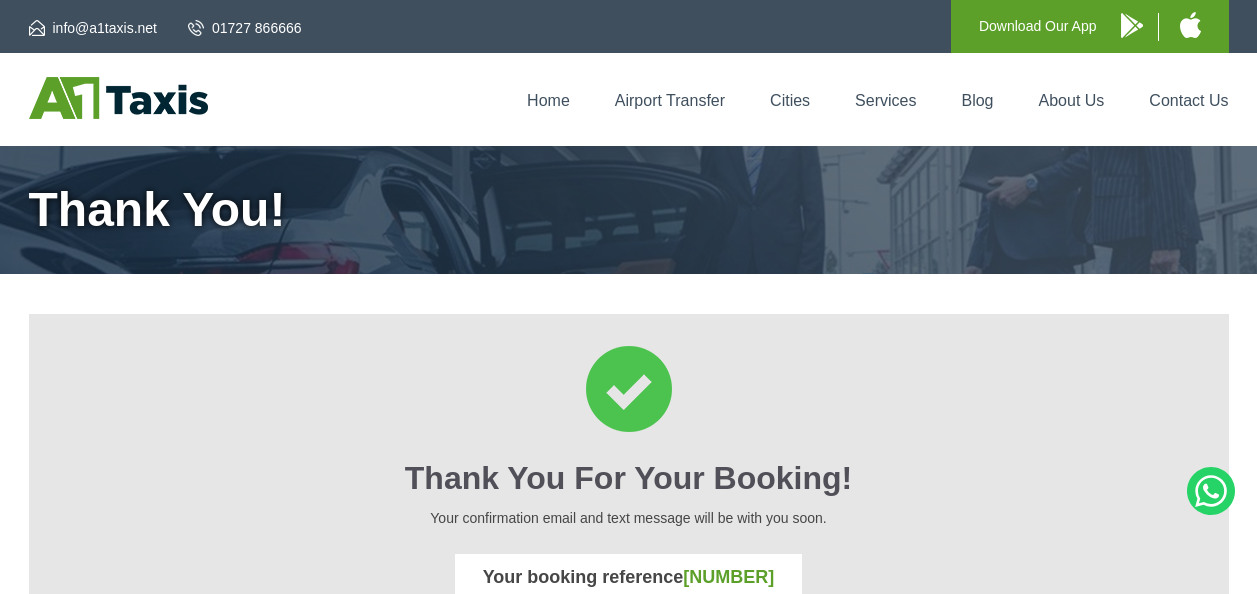scroll, scrollTop: 0, scrollLeft: 0, axis: both 